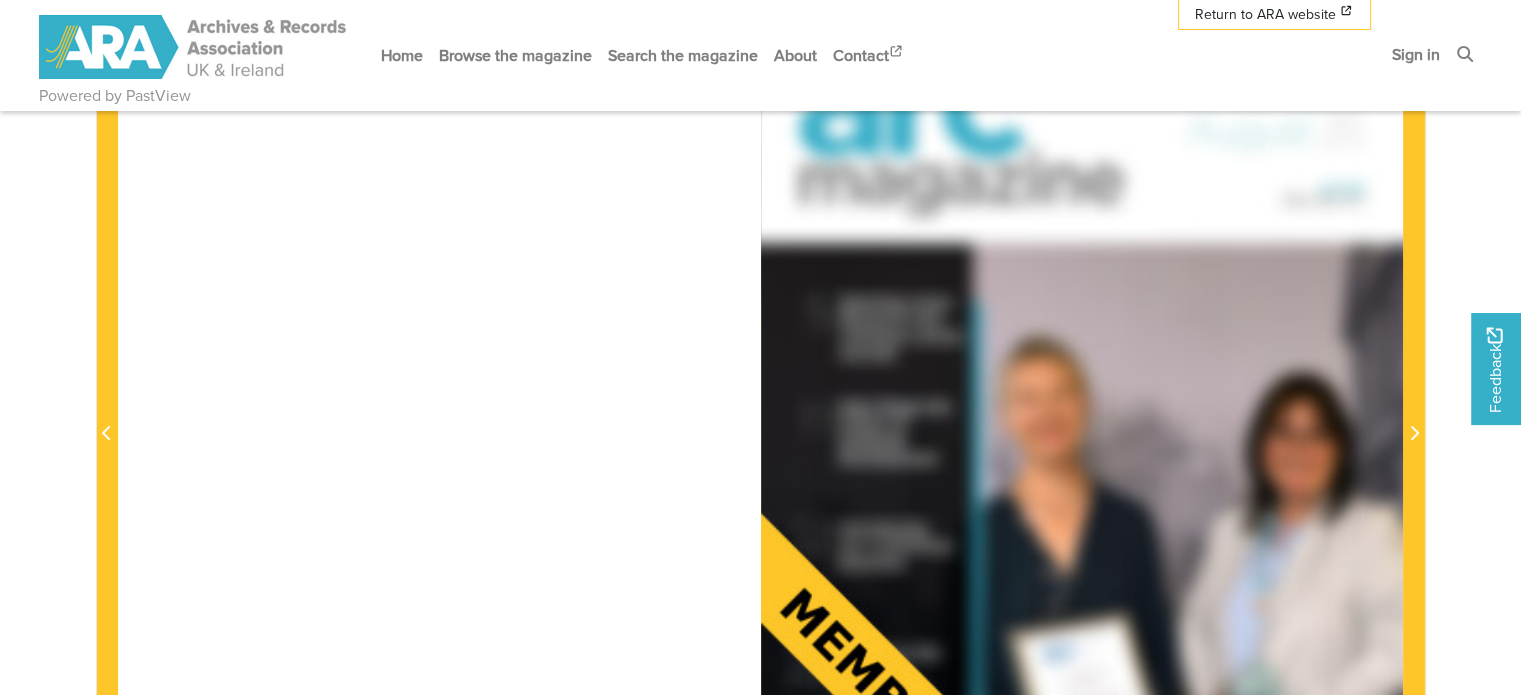 scroll, scrollTop: 393, scrollLeft: 0, axis: vertical 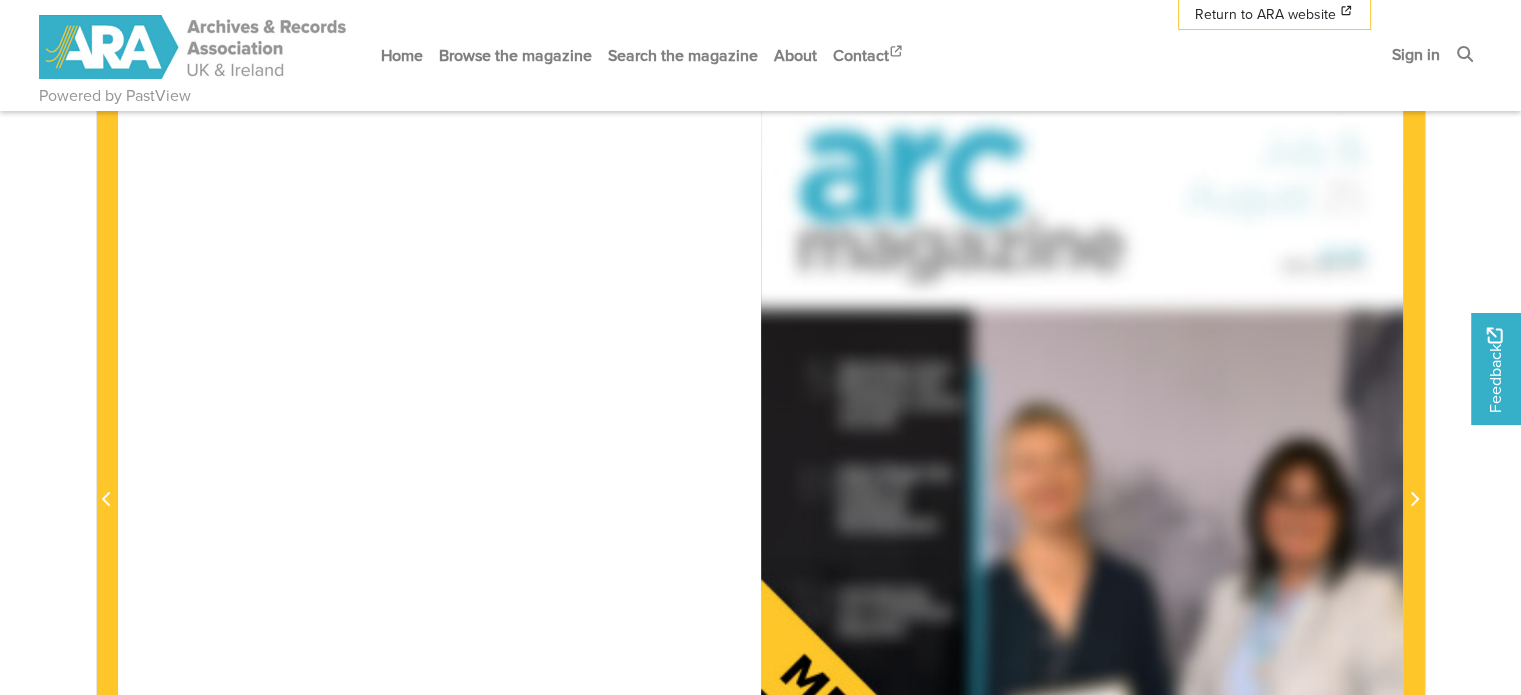 click on "Powered by PastView
Menu" at bounding box center (760, 606) 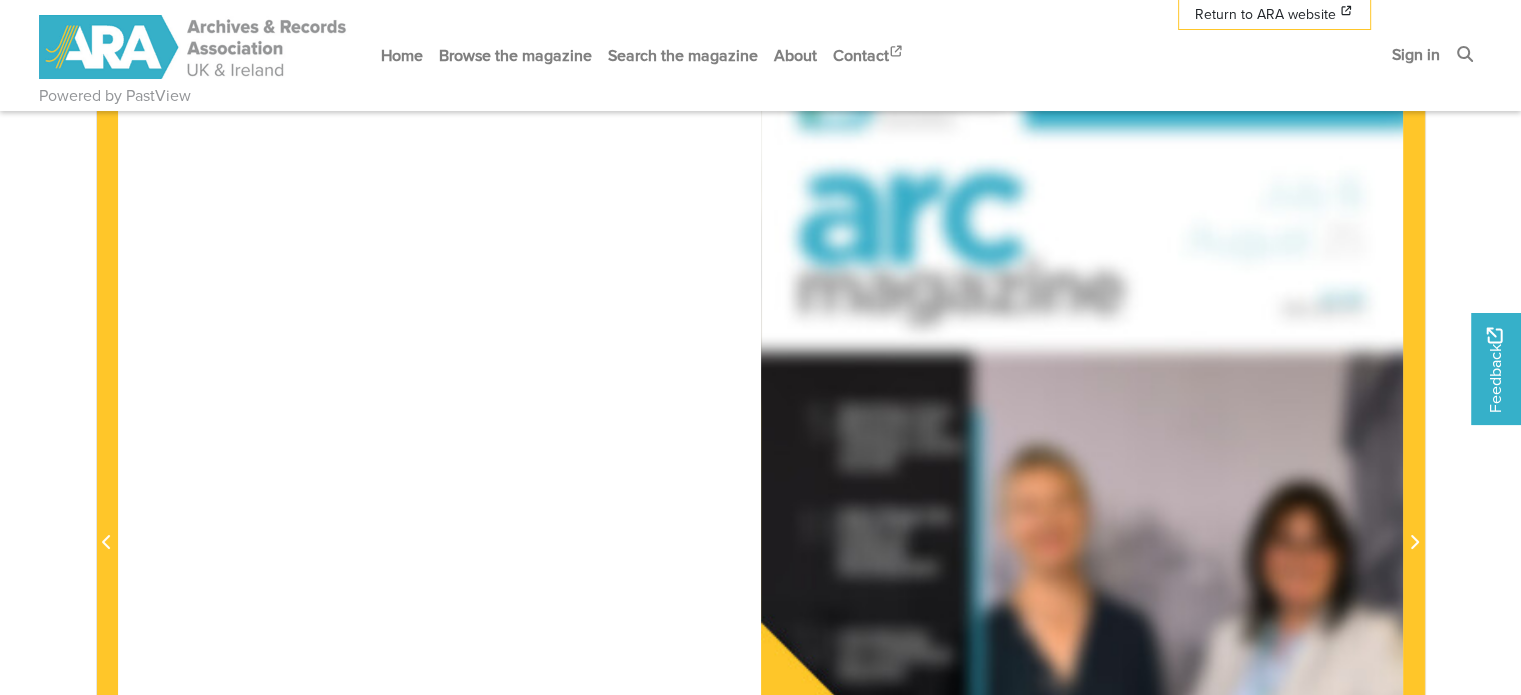 scroll, scrollTop: 0, scrollLeft: 0, axis: both 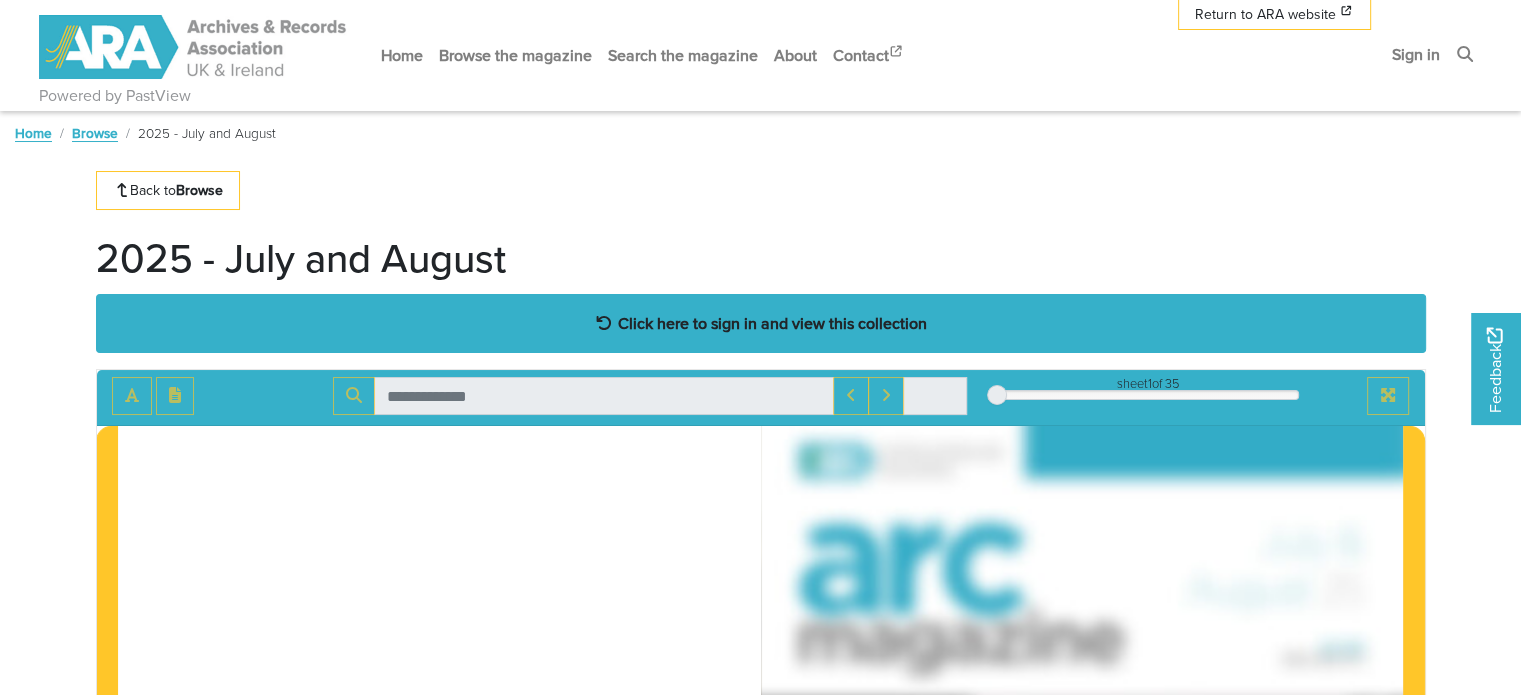 click on "Click here to sign in                                                                                    and                            view this collection" at bounding box center [772, 323] 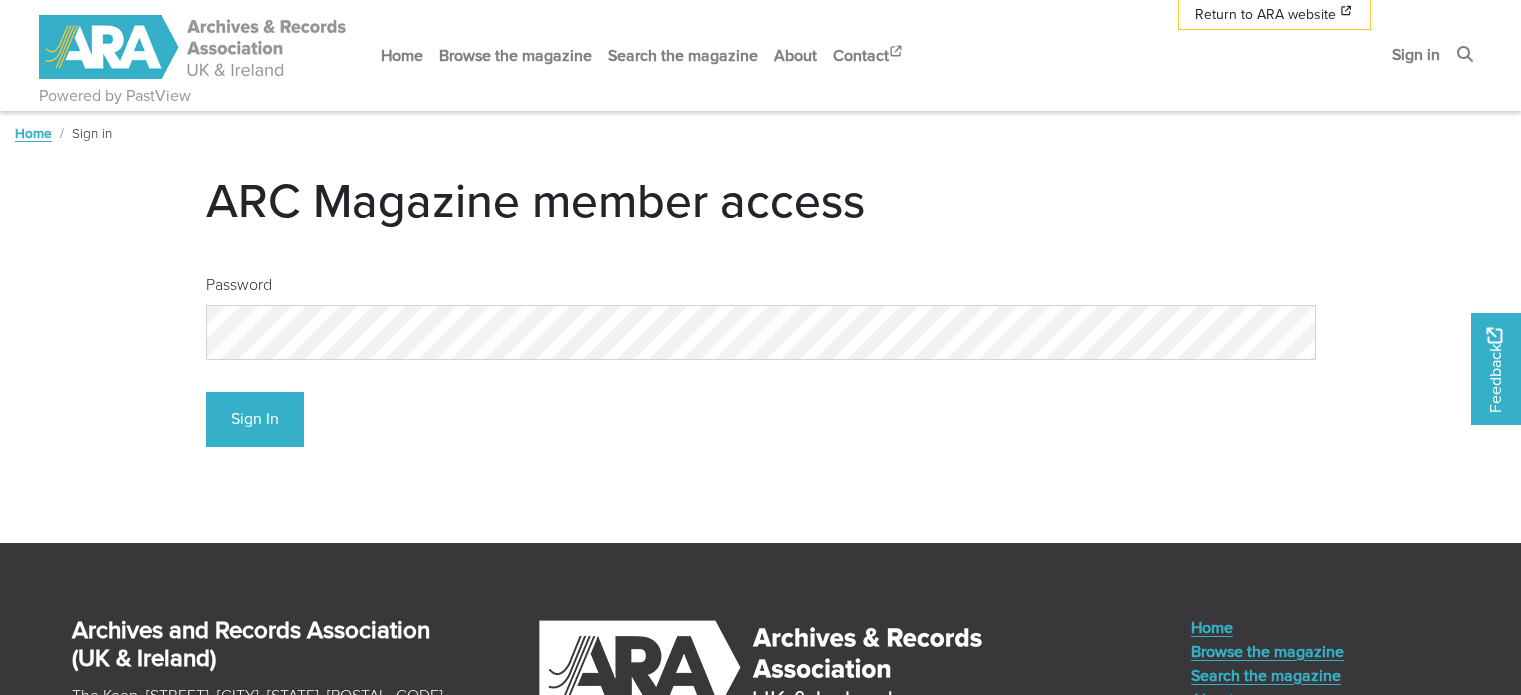 scroll, scrollTop: 0, scrollLeft: 0, axis: both 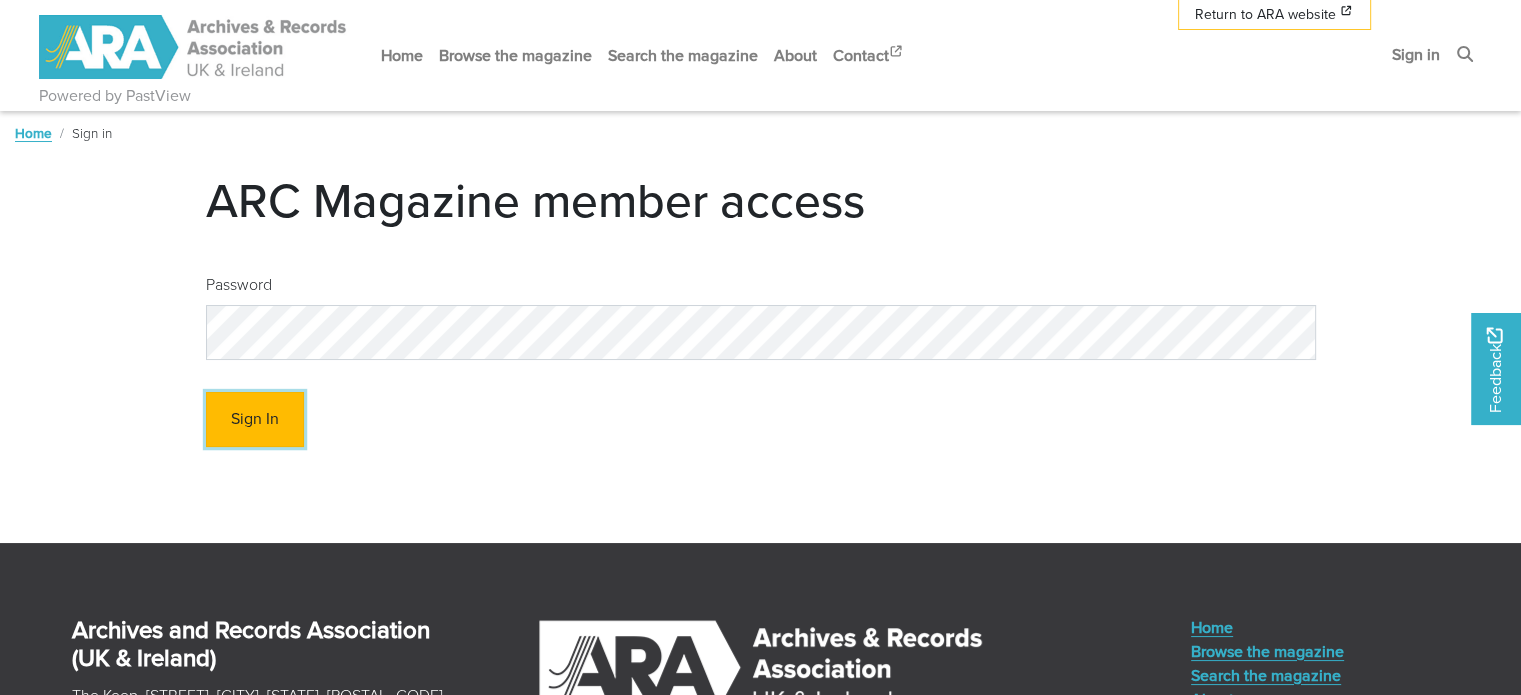 click on "Sign In" at bounding box center (255, 419) 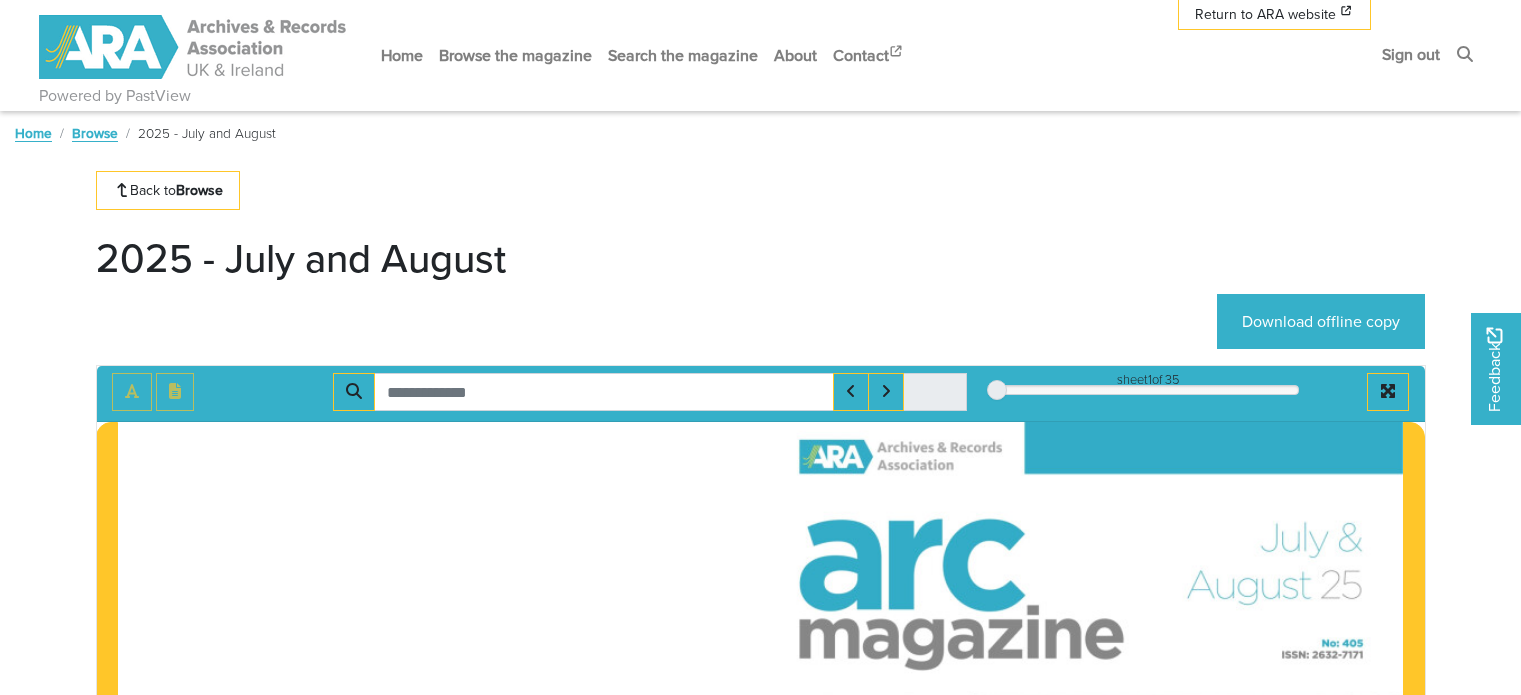 scroll, scrollTop: 0, scrollLeft: 0, axis: both 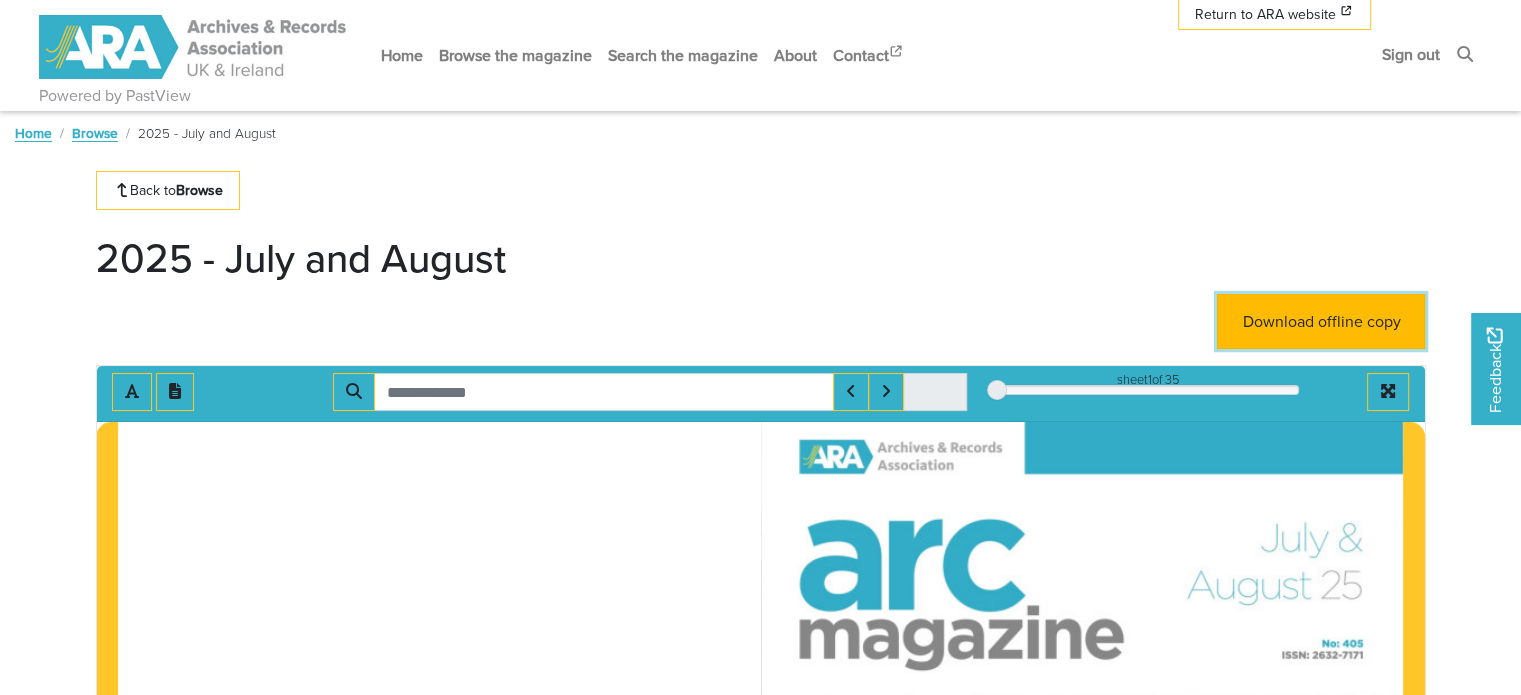 click on "Download offline copy" at bounding box center (1321, 321) 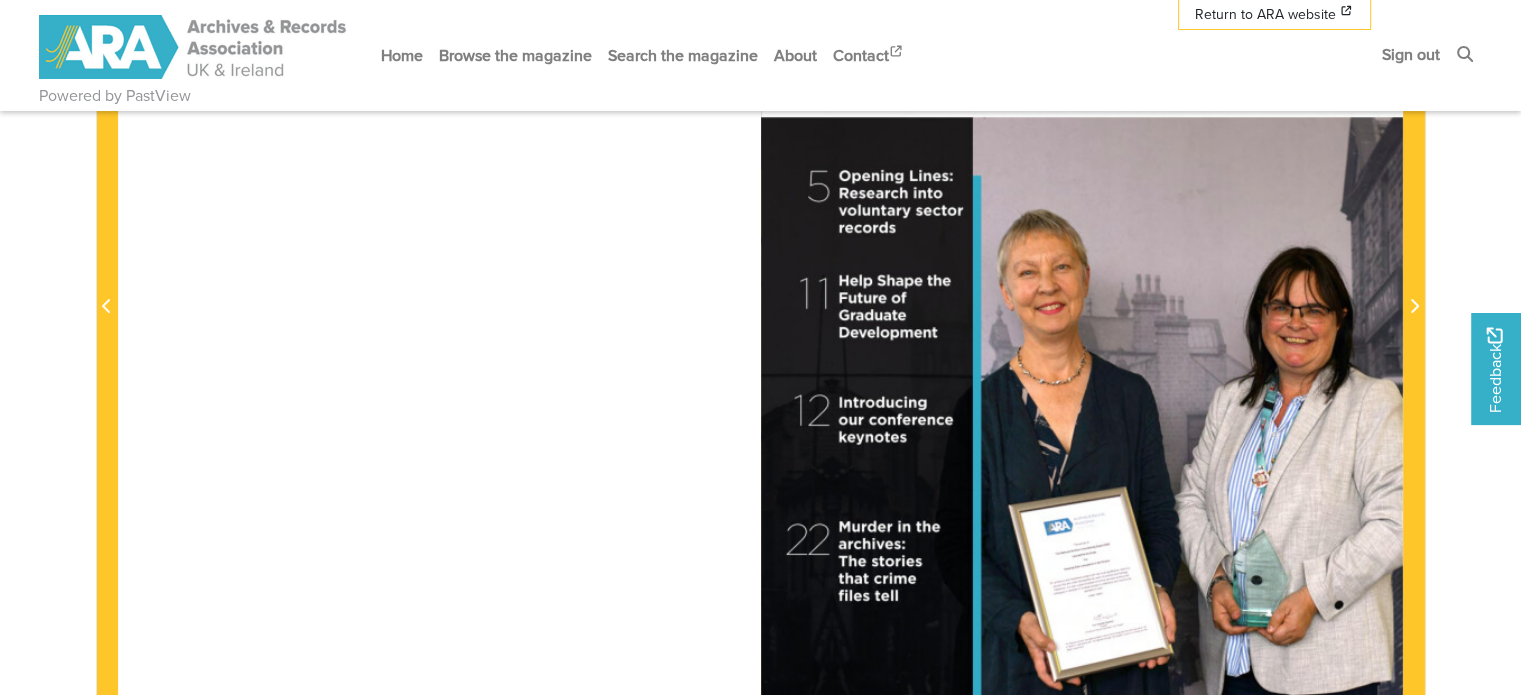 scroll, scrollTop: 584, scrollLeft: 0, axis: vertical 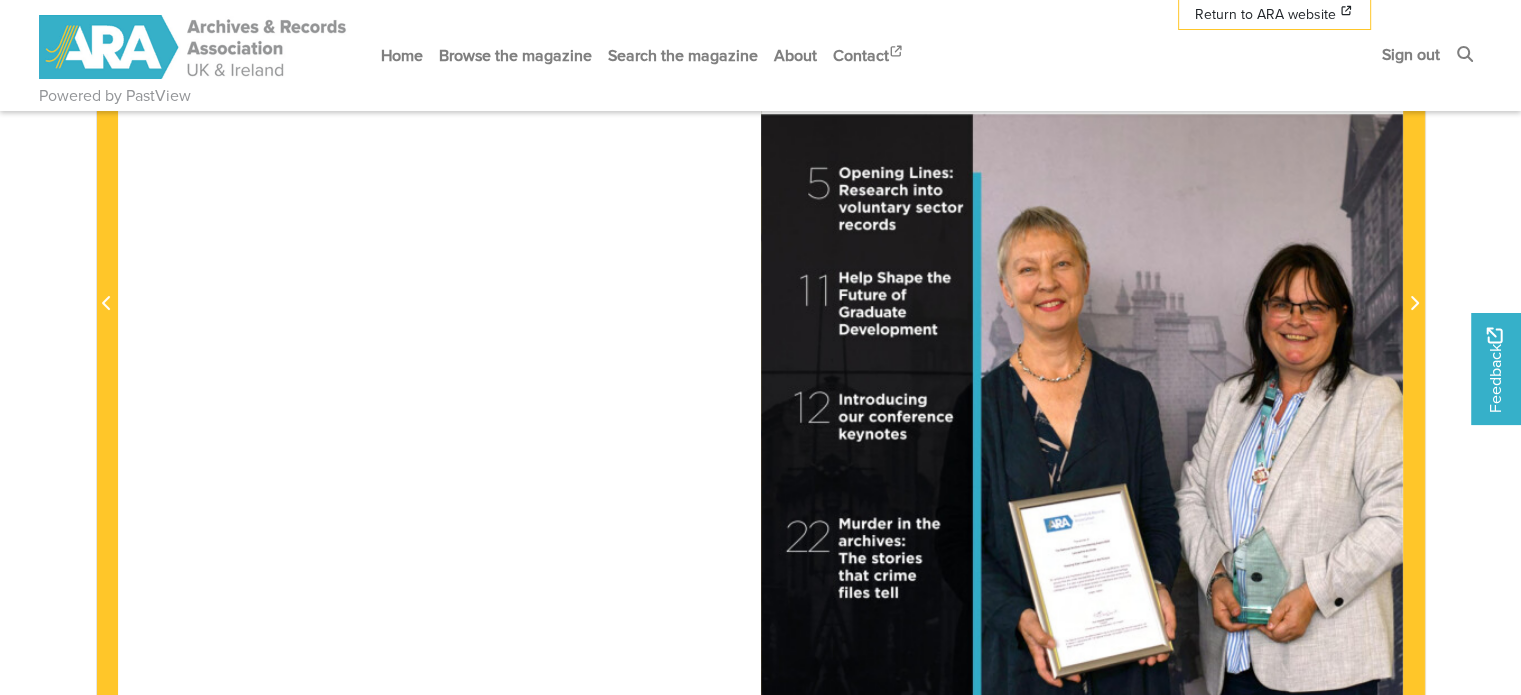 drag, startPoint x: 1125, startPoint y: 395, endPoint x: 1052, endPoint y: 419, distance: 76.843994 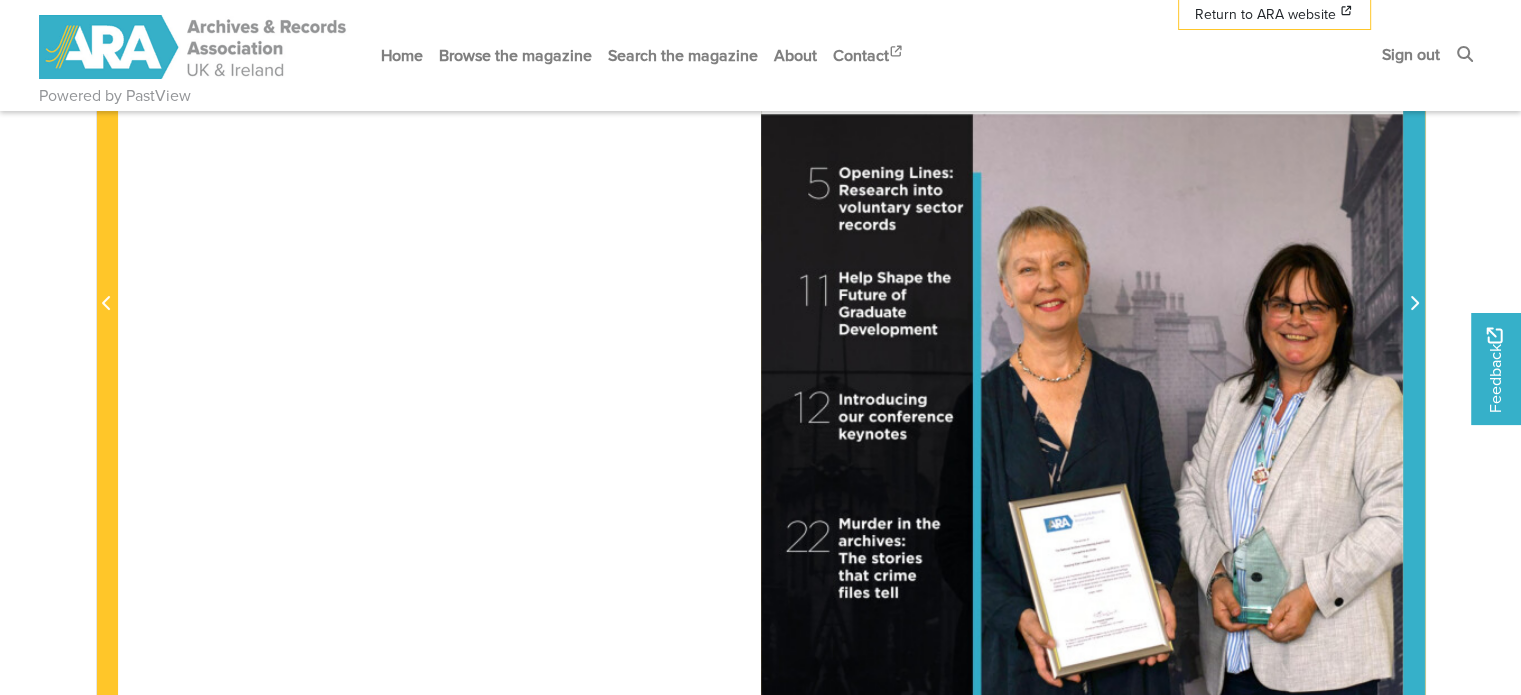 click 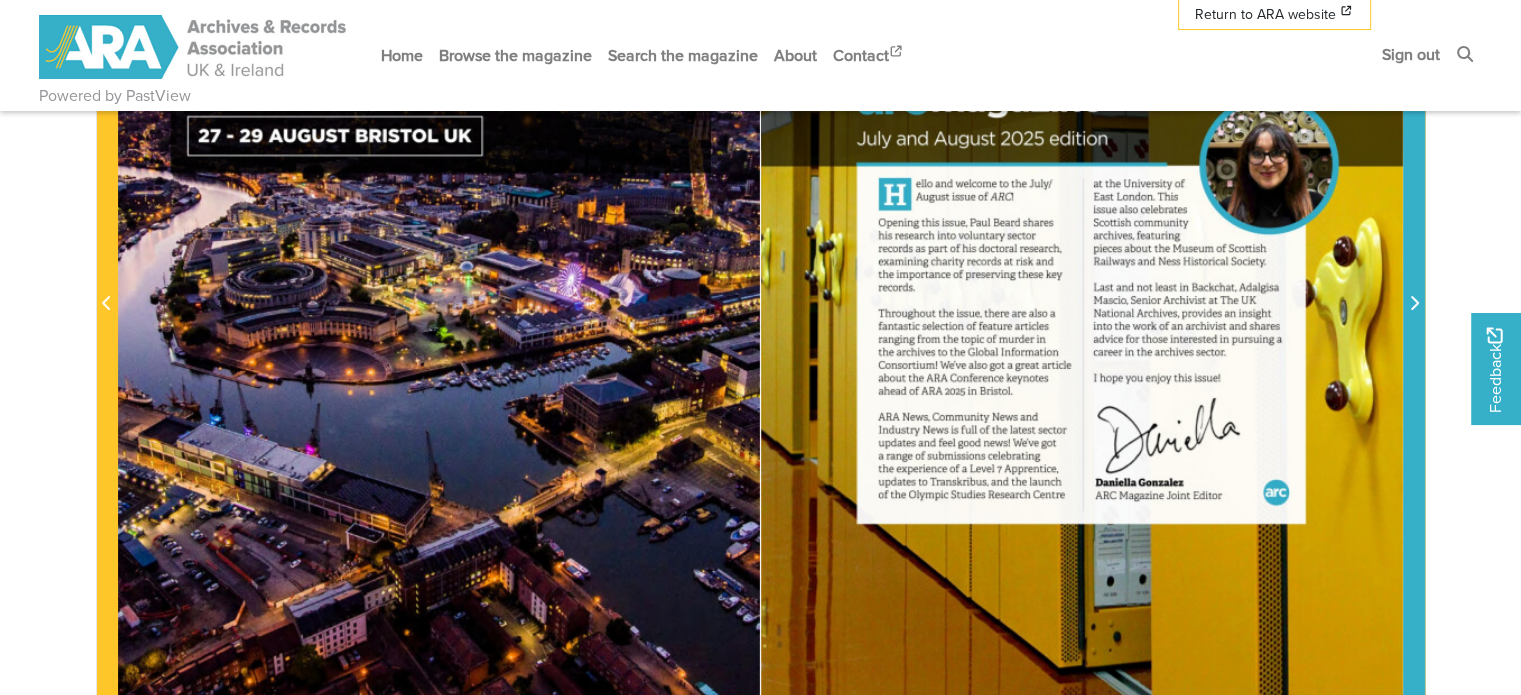 click 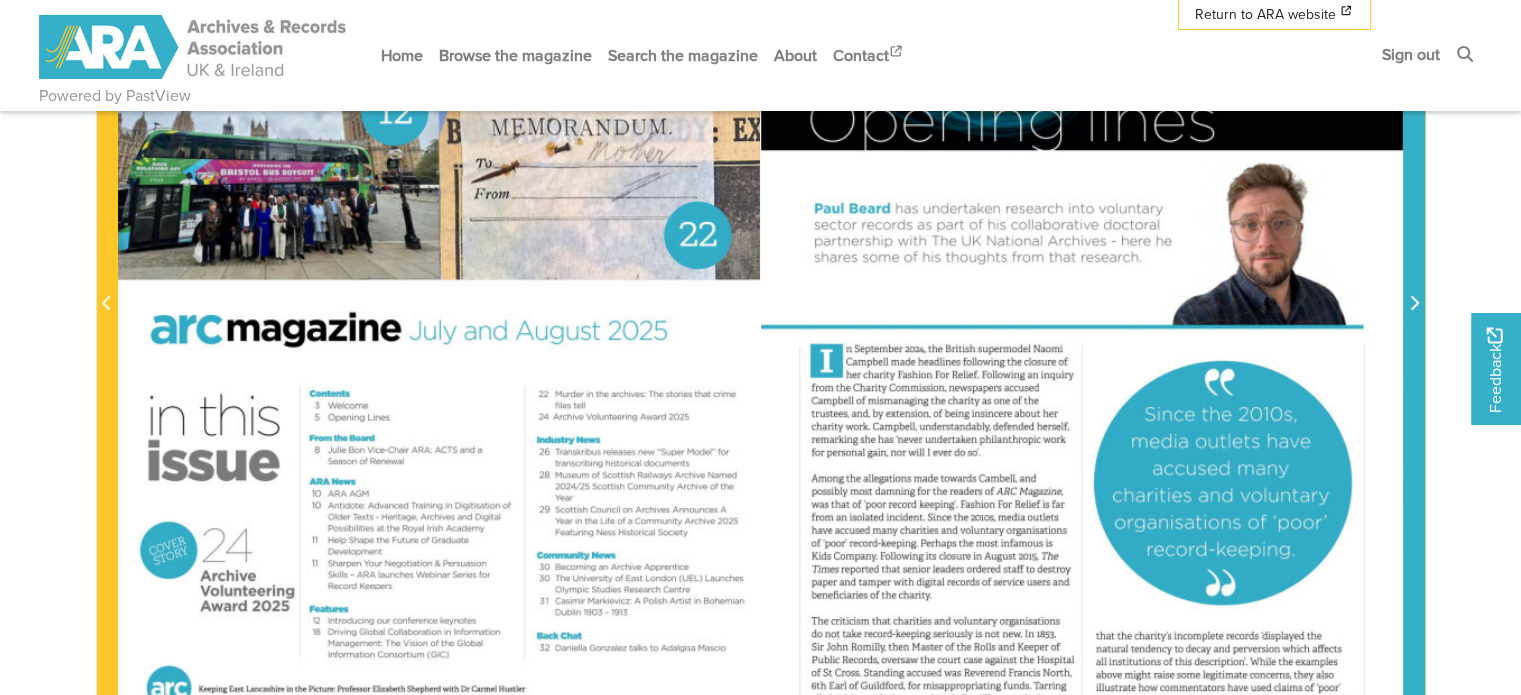 click 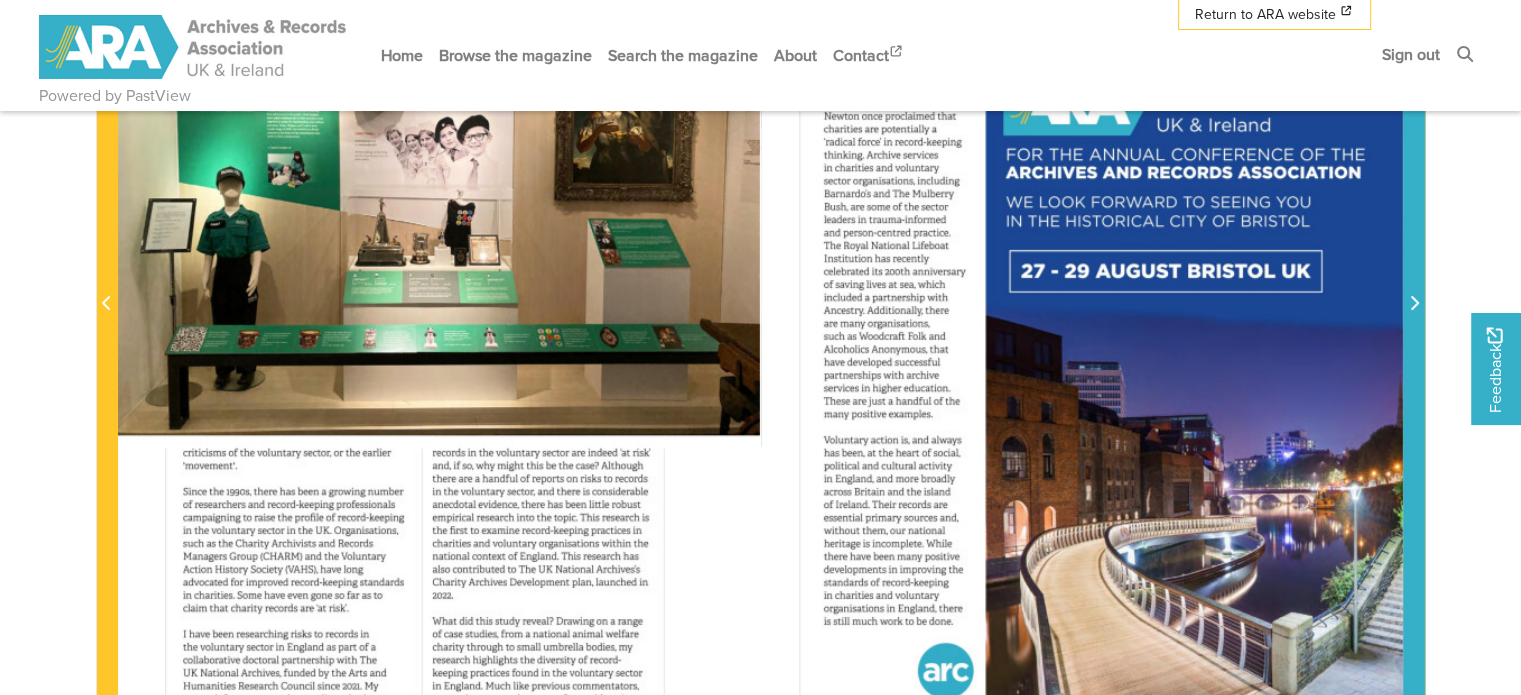 click 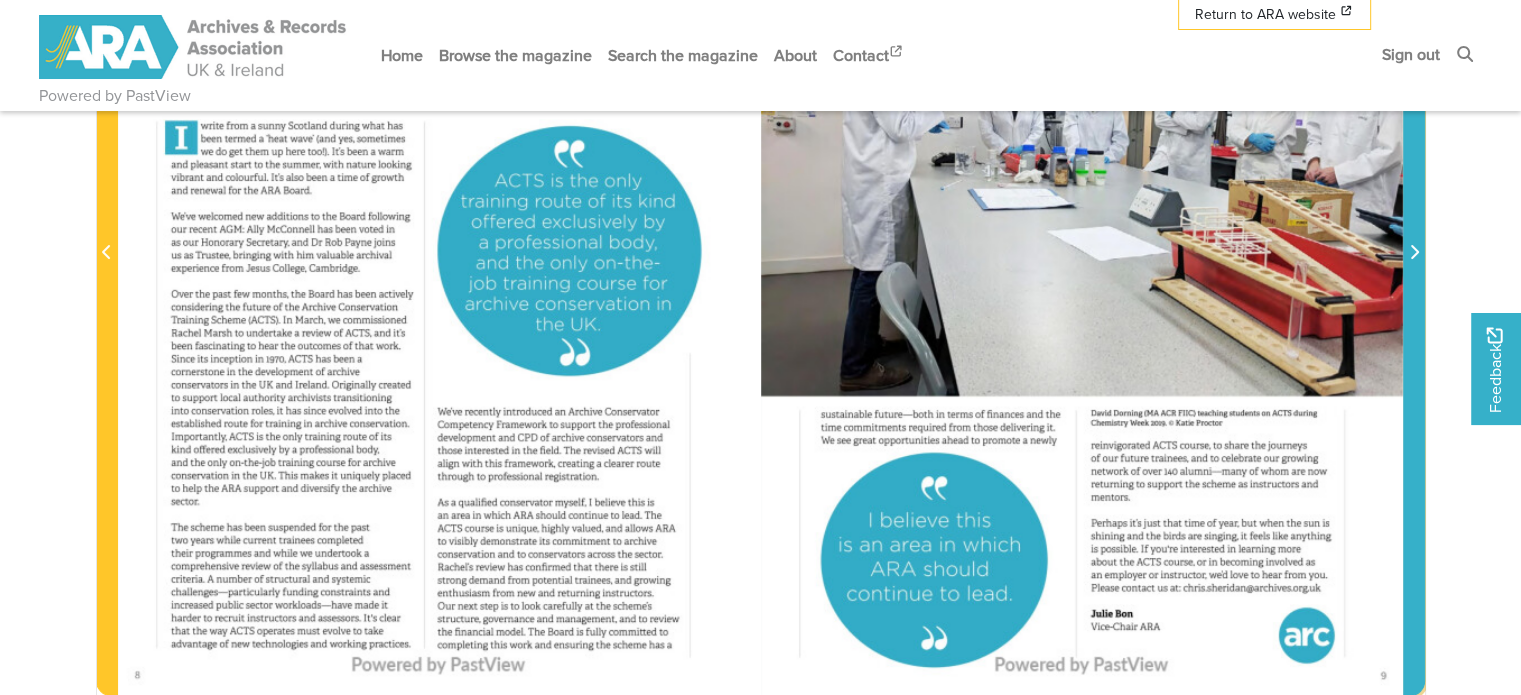 scroll, scrollTop: 671, scrollLeft: 0, axis: vertical 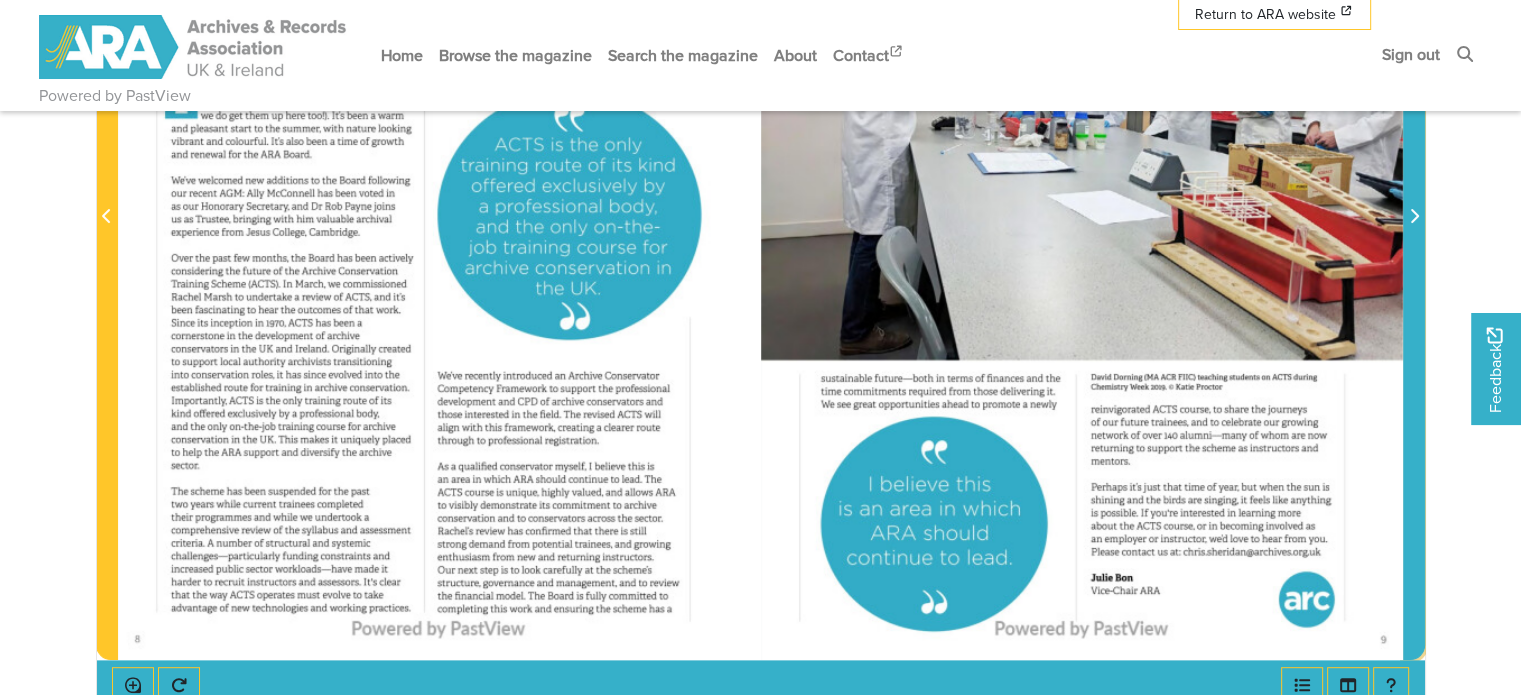 click 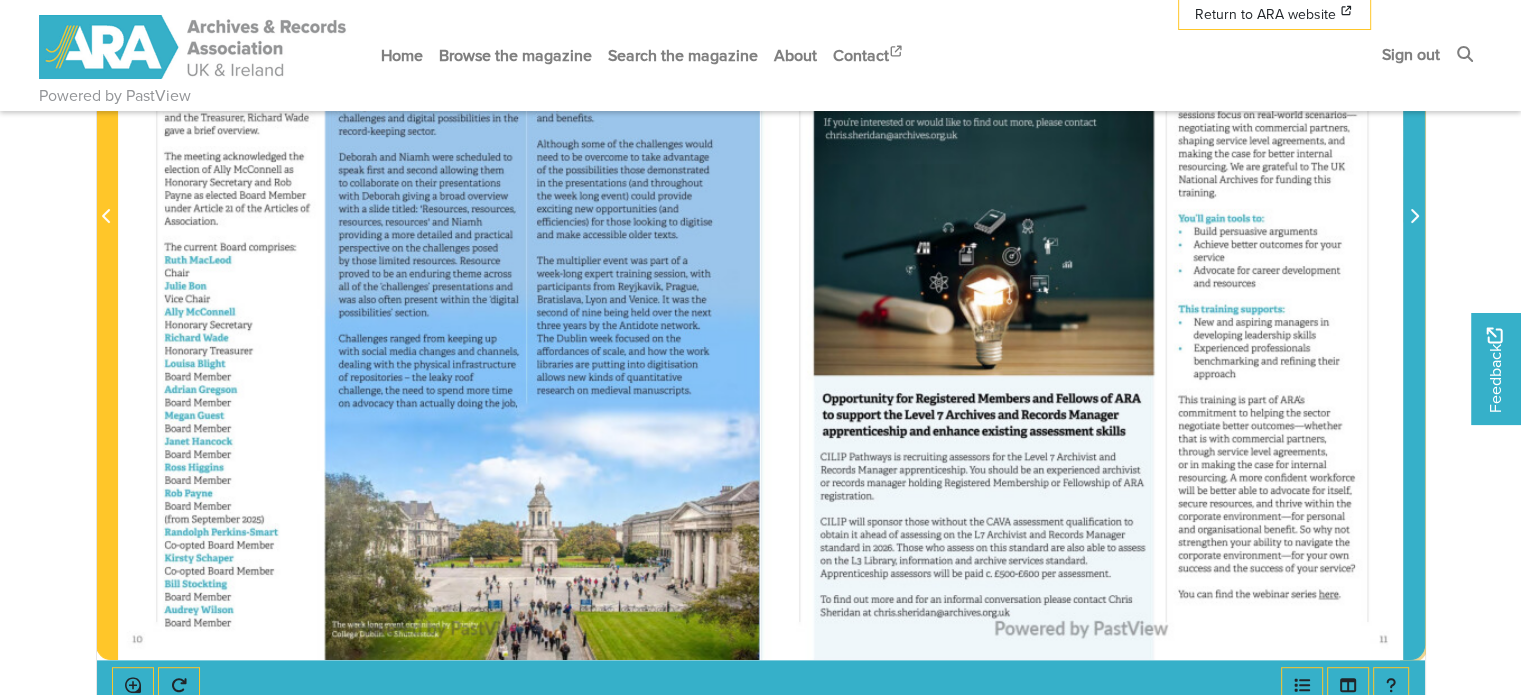 click 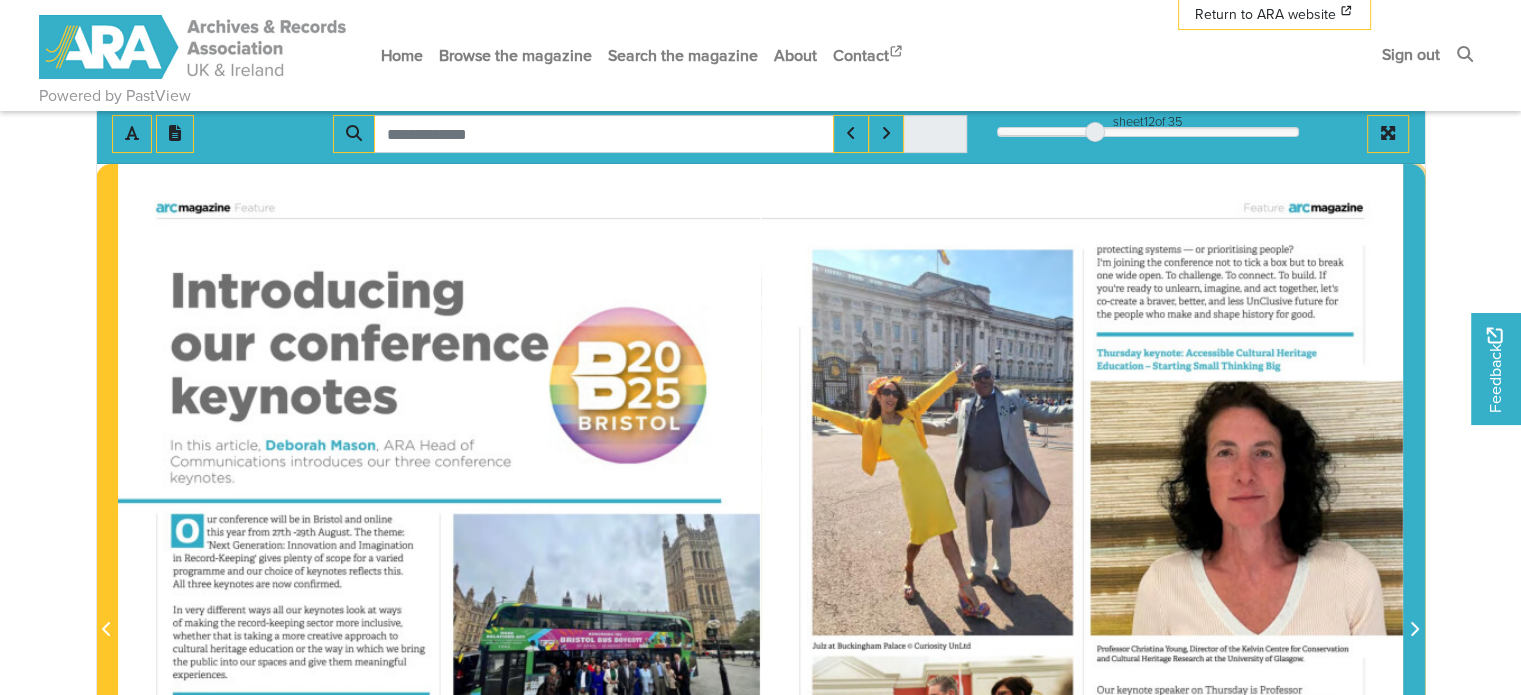 scroll, scrollTop: 256, scrollLeft: 0, axis: vertical 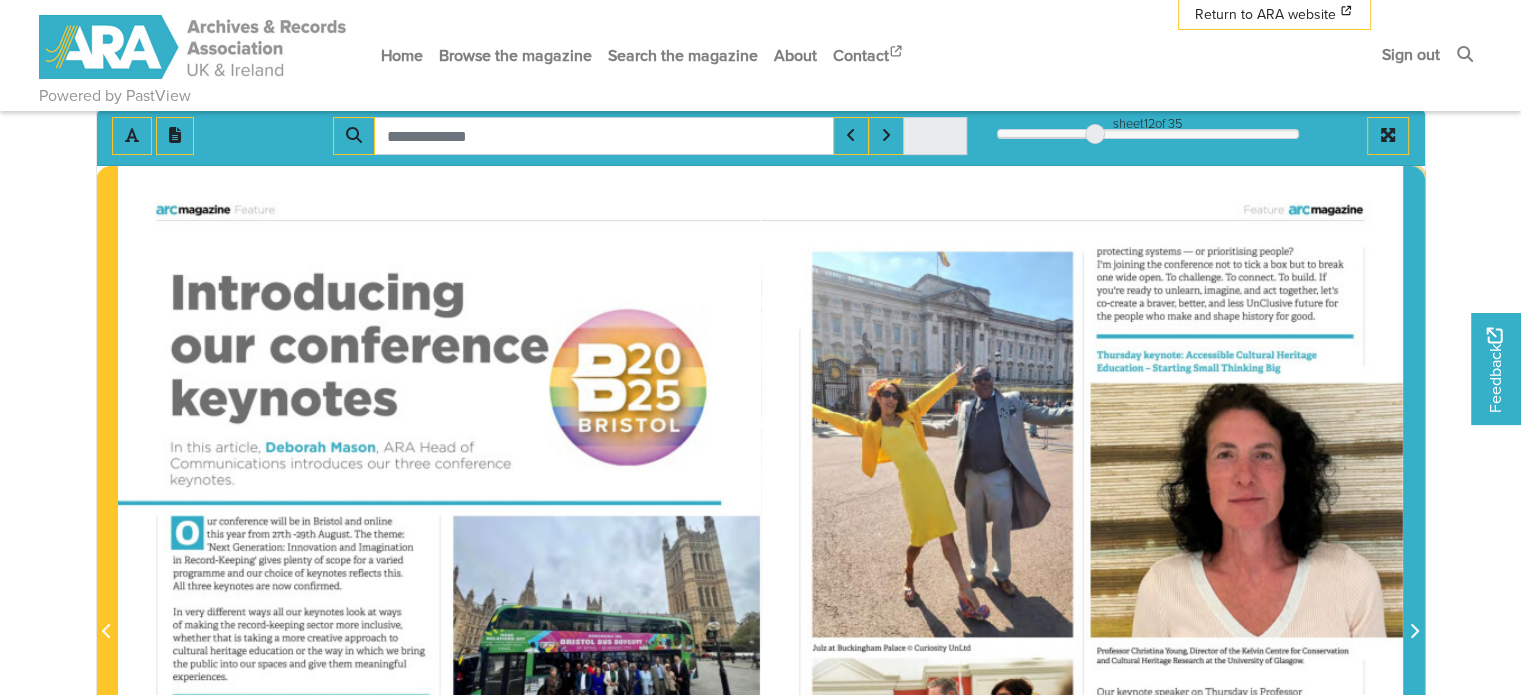 click 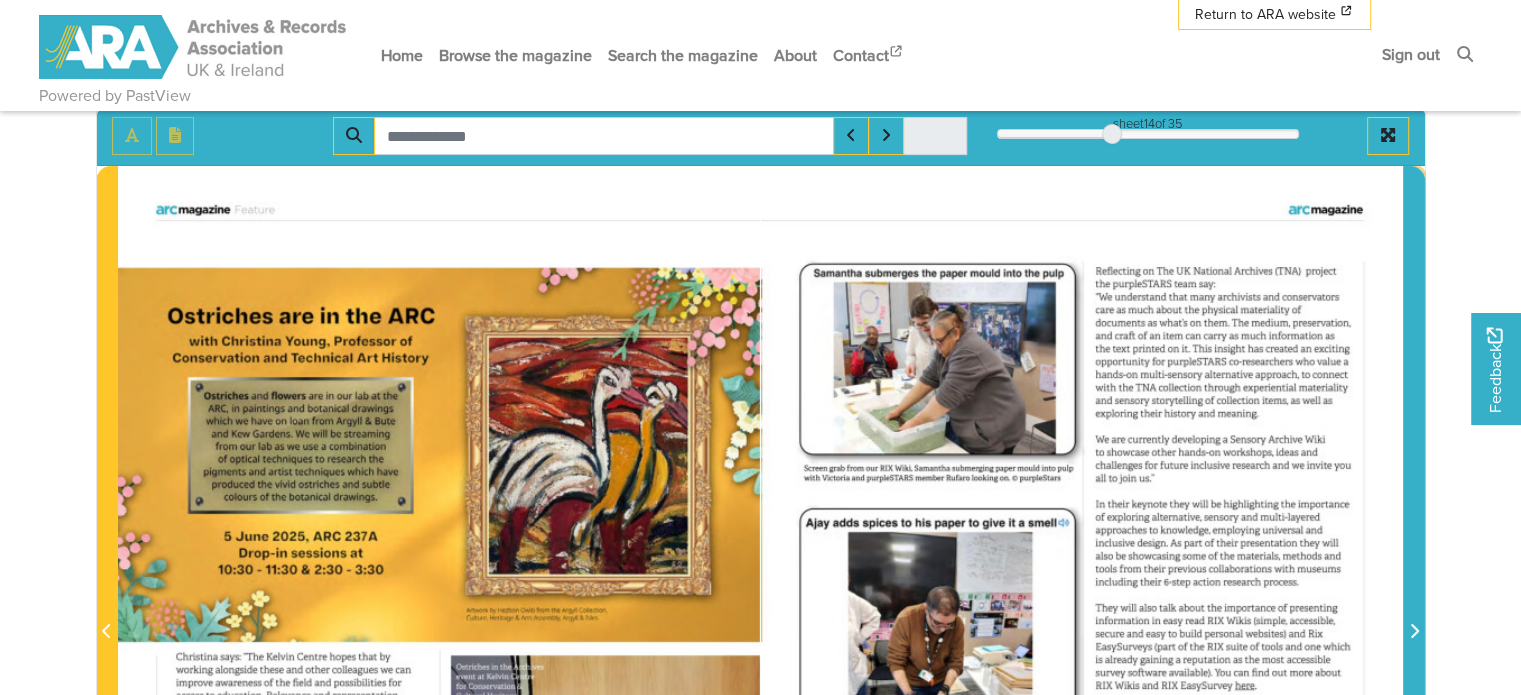 click 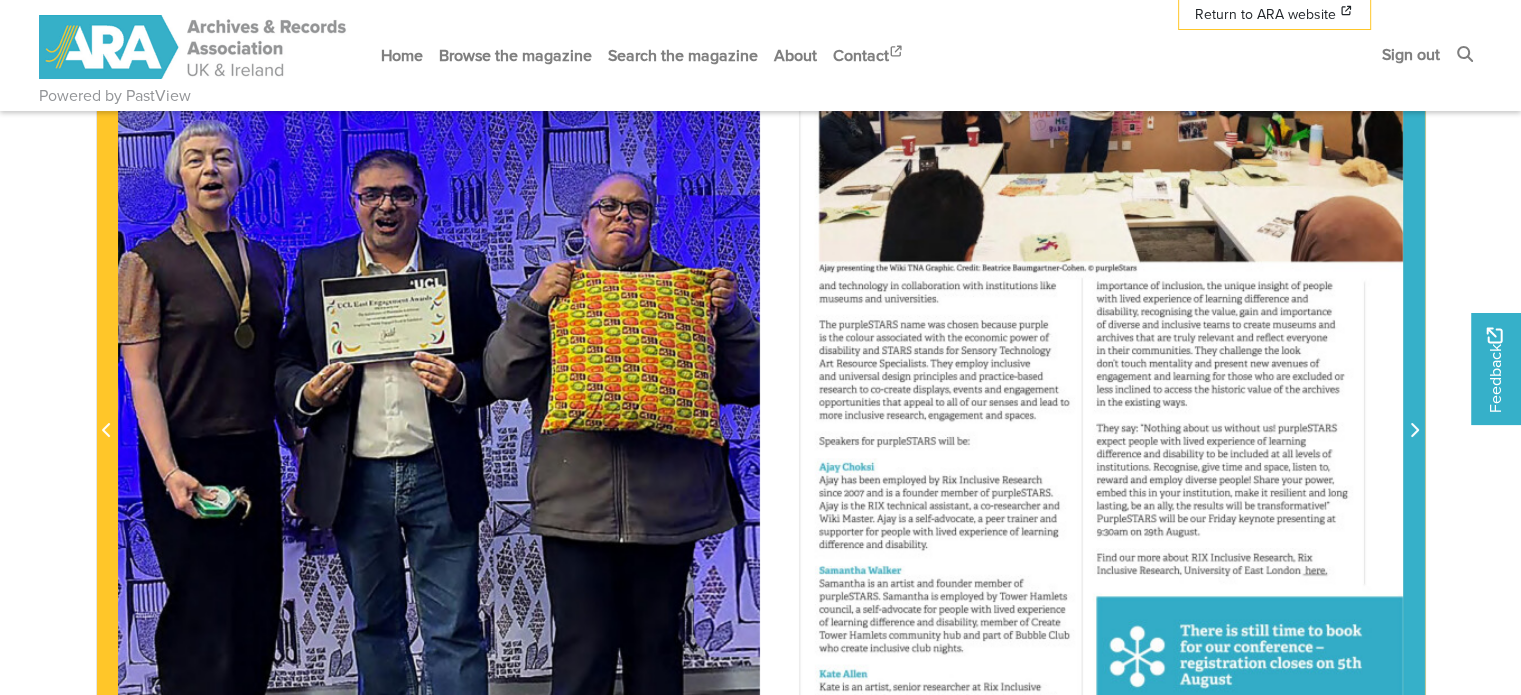 scroll, scrollTop: 399, scrollLeft: 0, axis: vertical 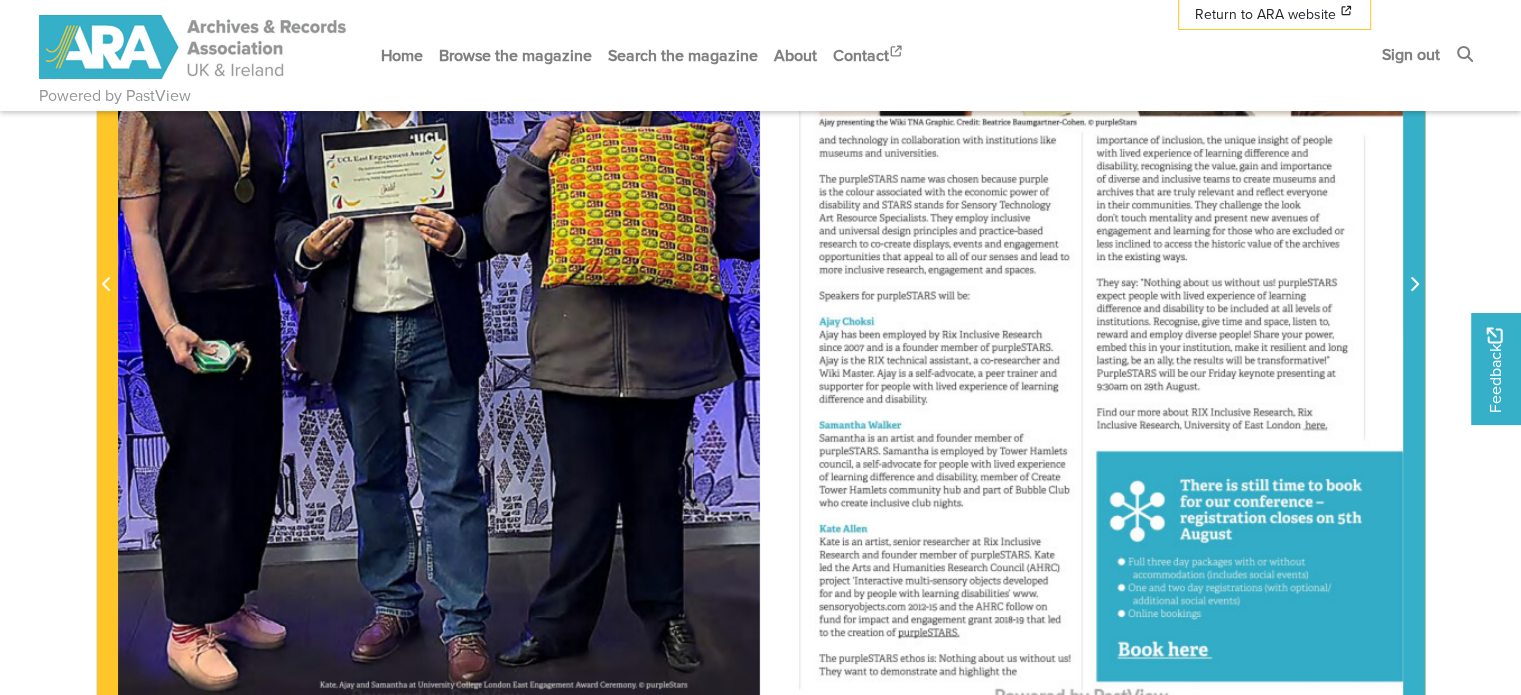 click 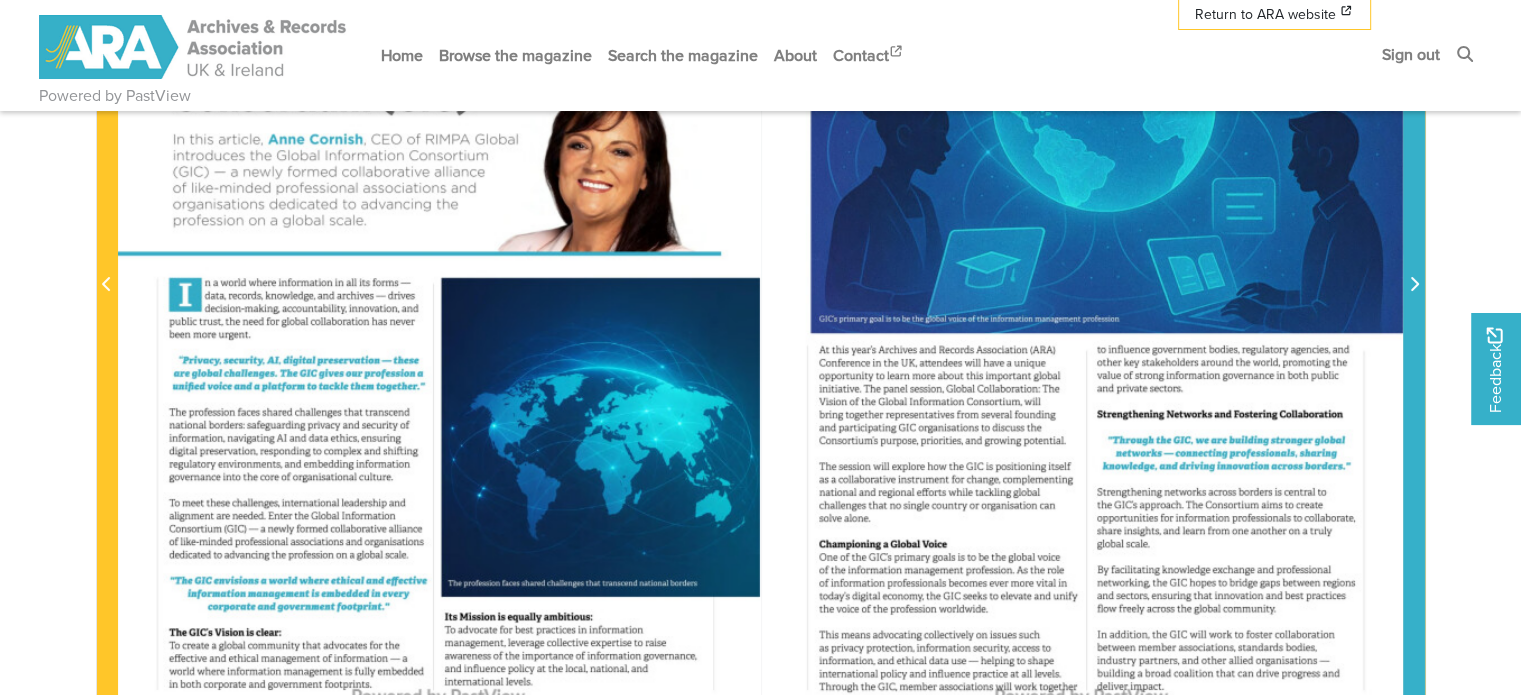 click 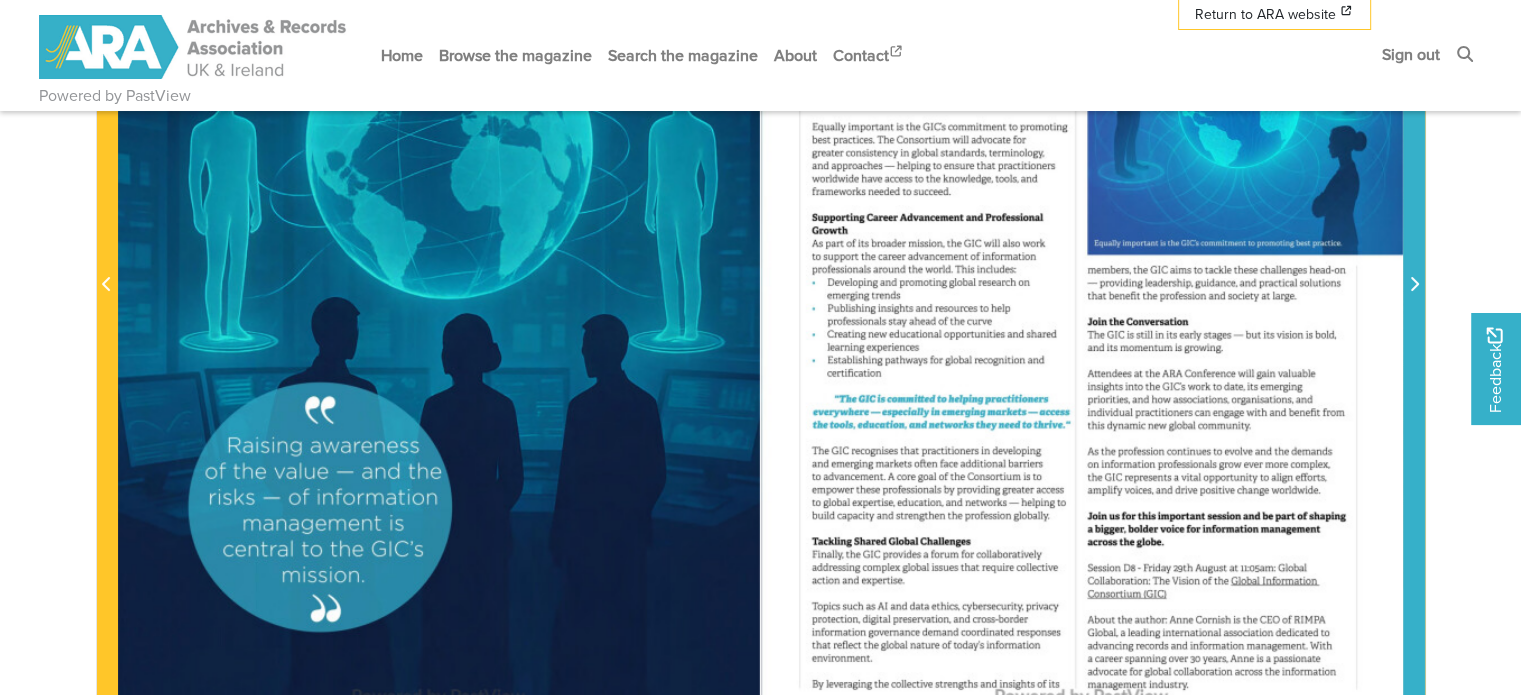 click 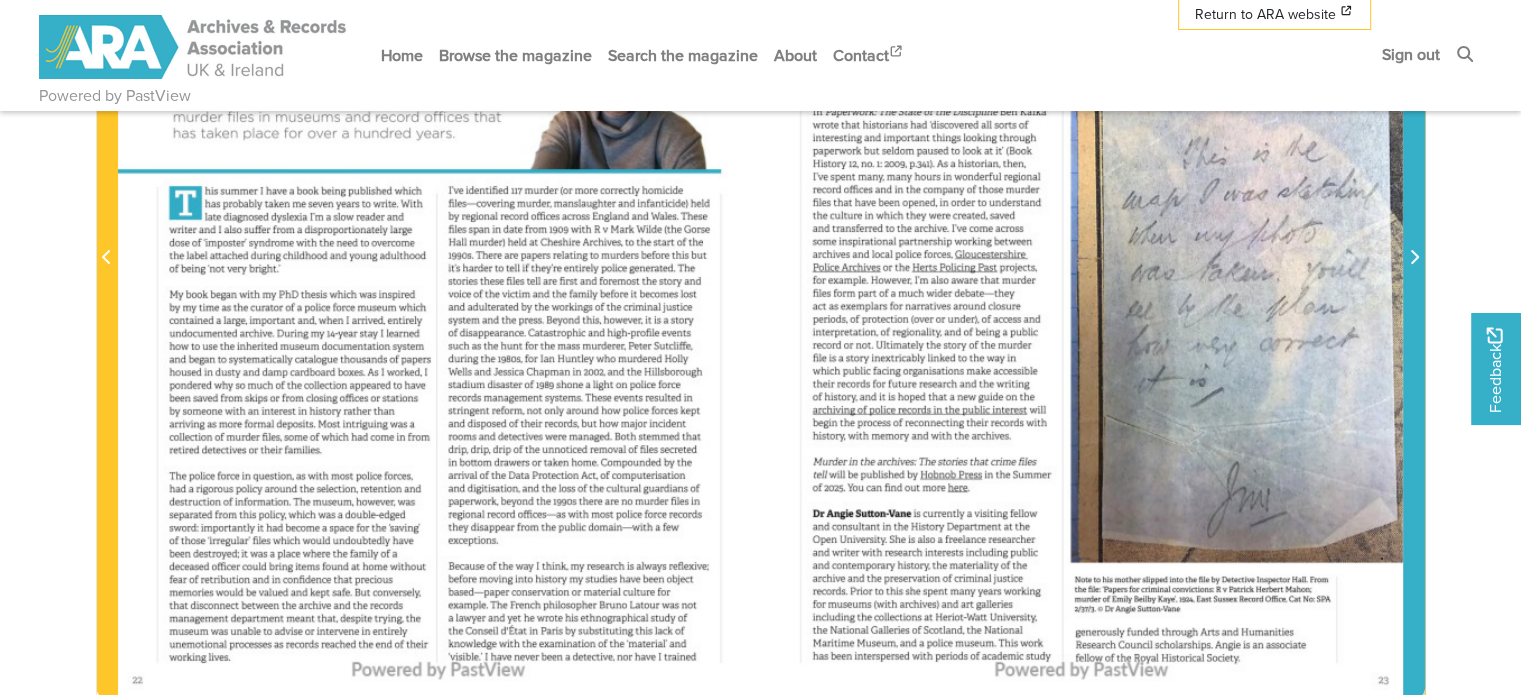 scroll, scrollTop: 637, scrollLeft: 0, axis: vertical 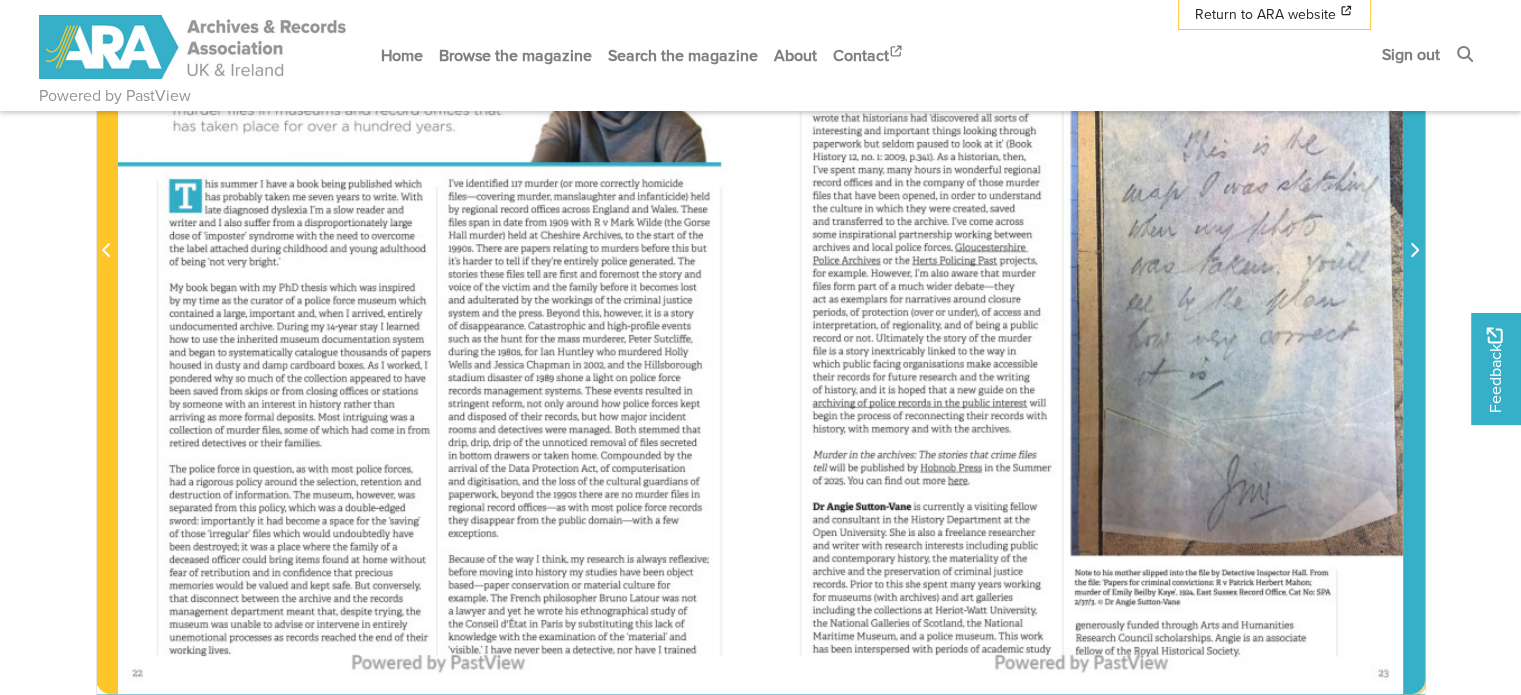 click 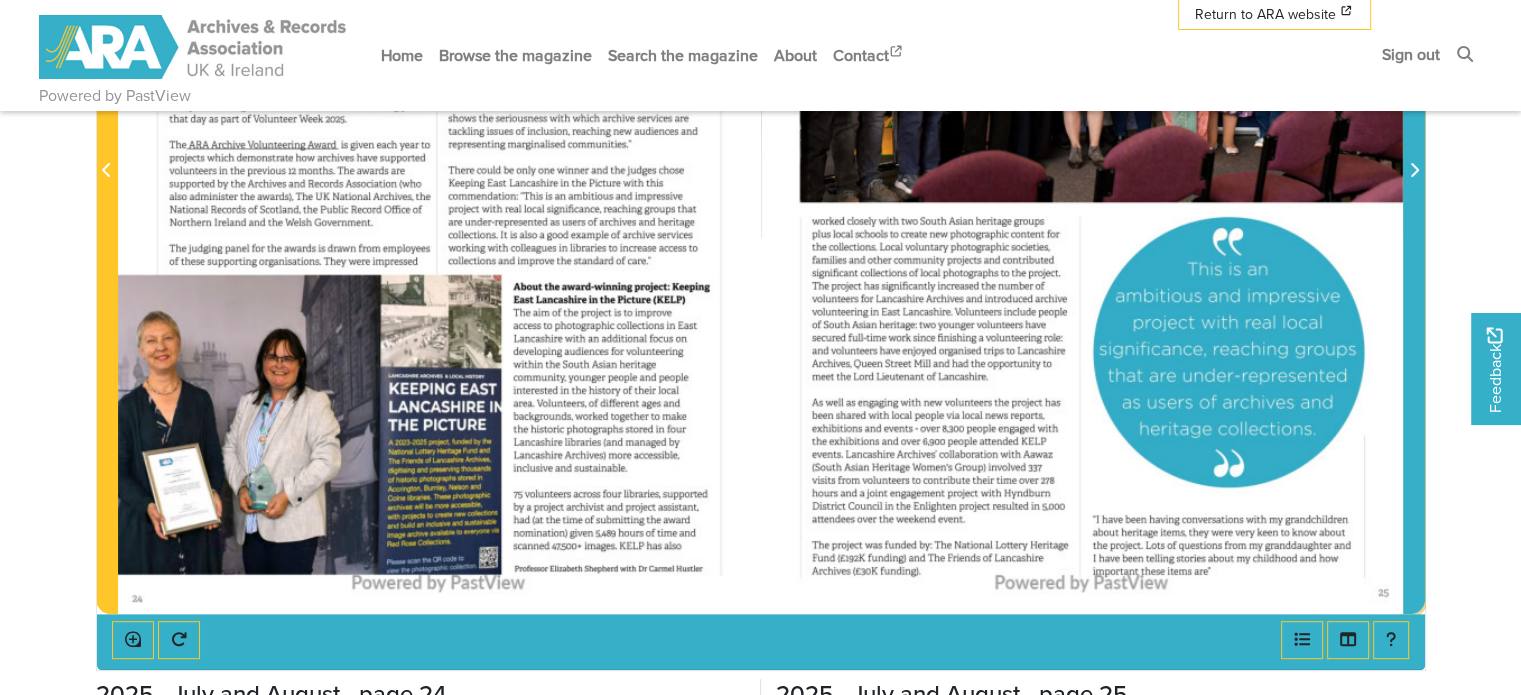 scroll, scrollTop: 722, scrollLeft: 0, axis: vertical 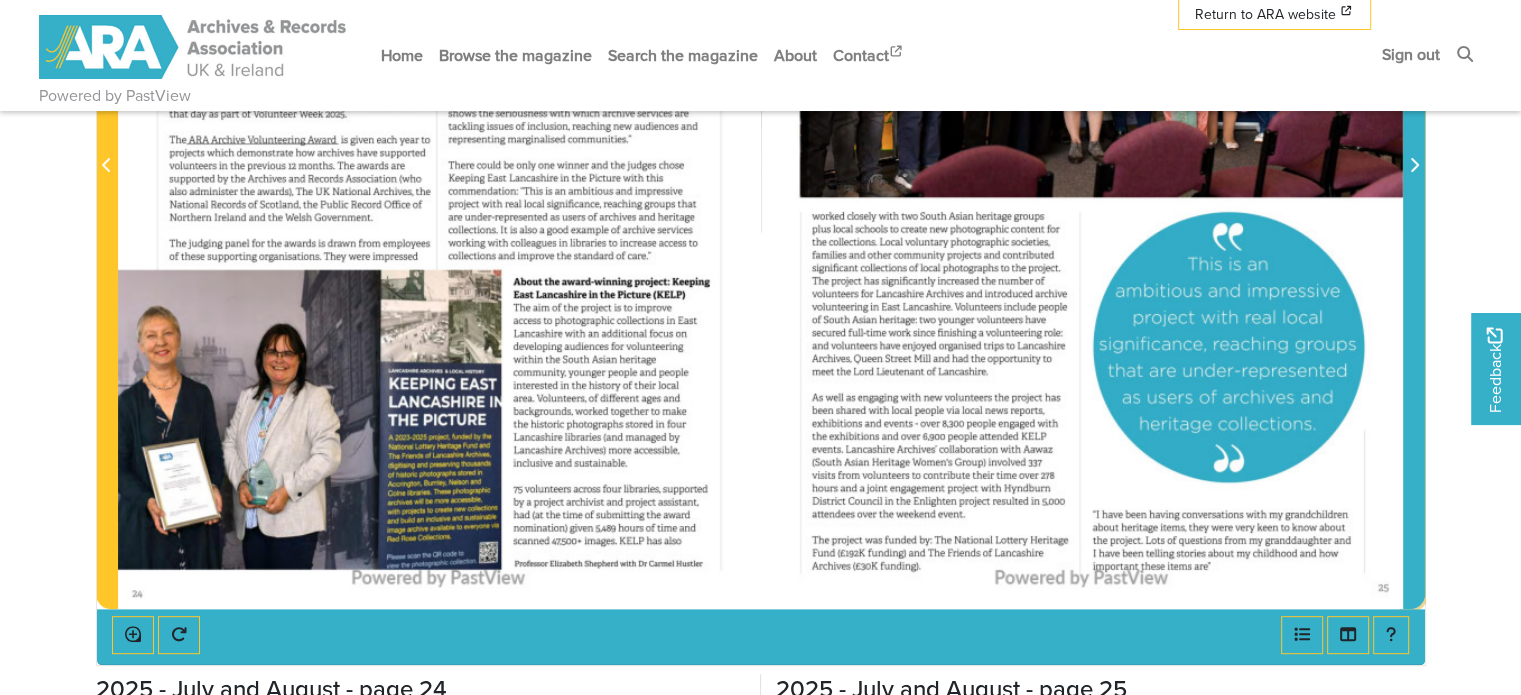 click 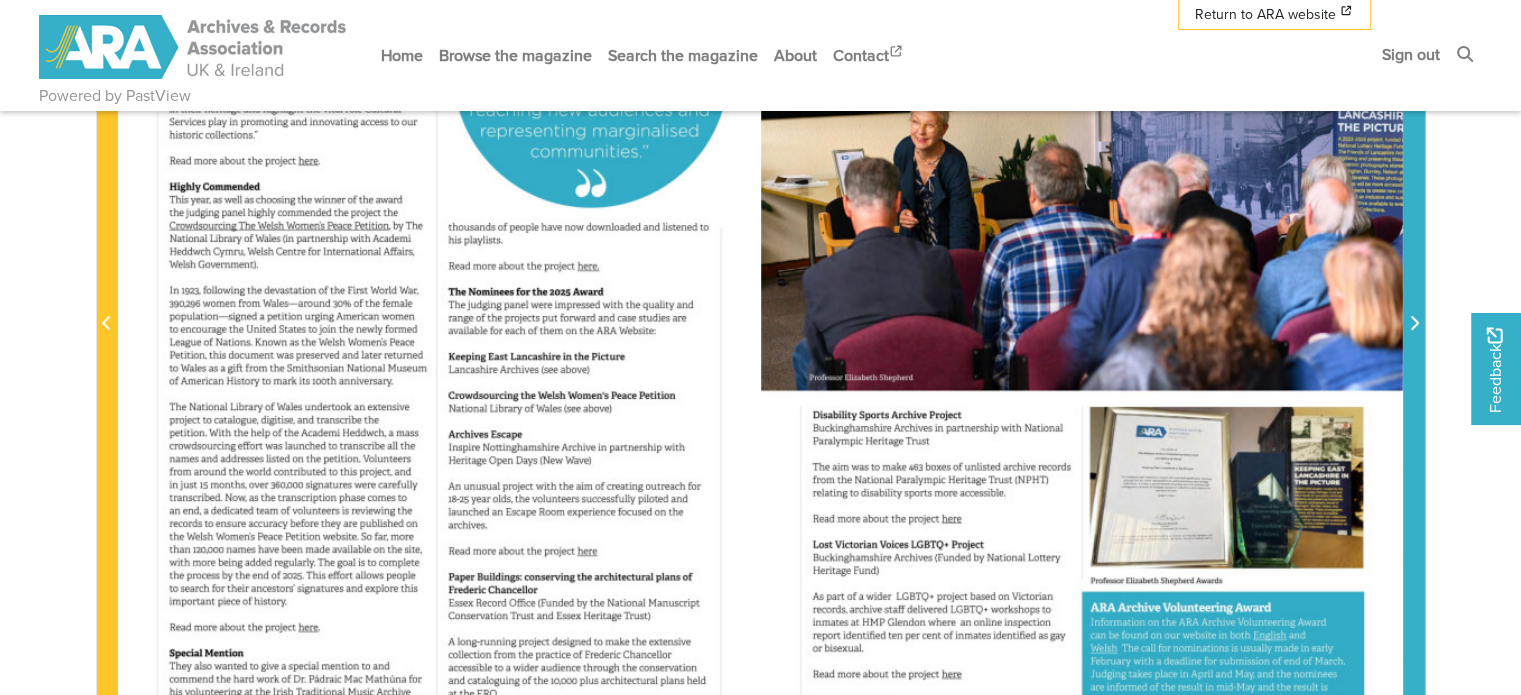 scroll, scrollTop: 527, scrollLeft: 0, axis: vertical 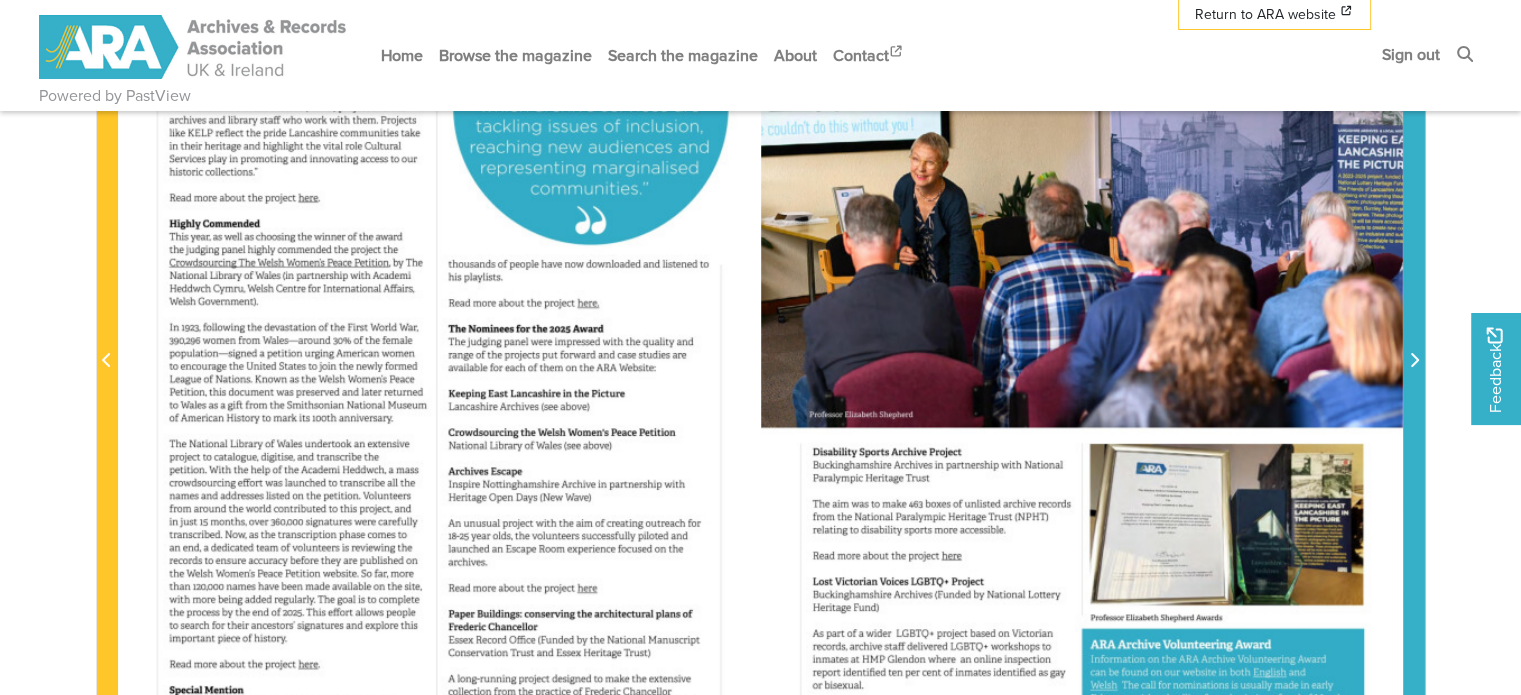 click 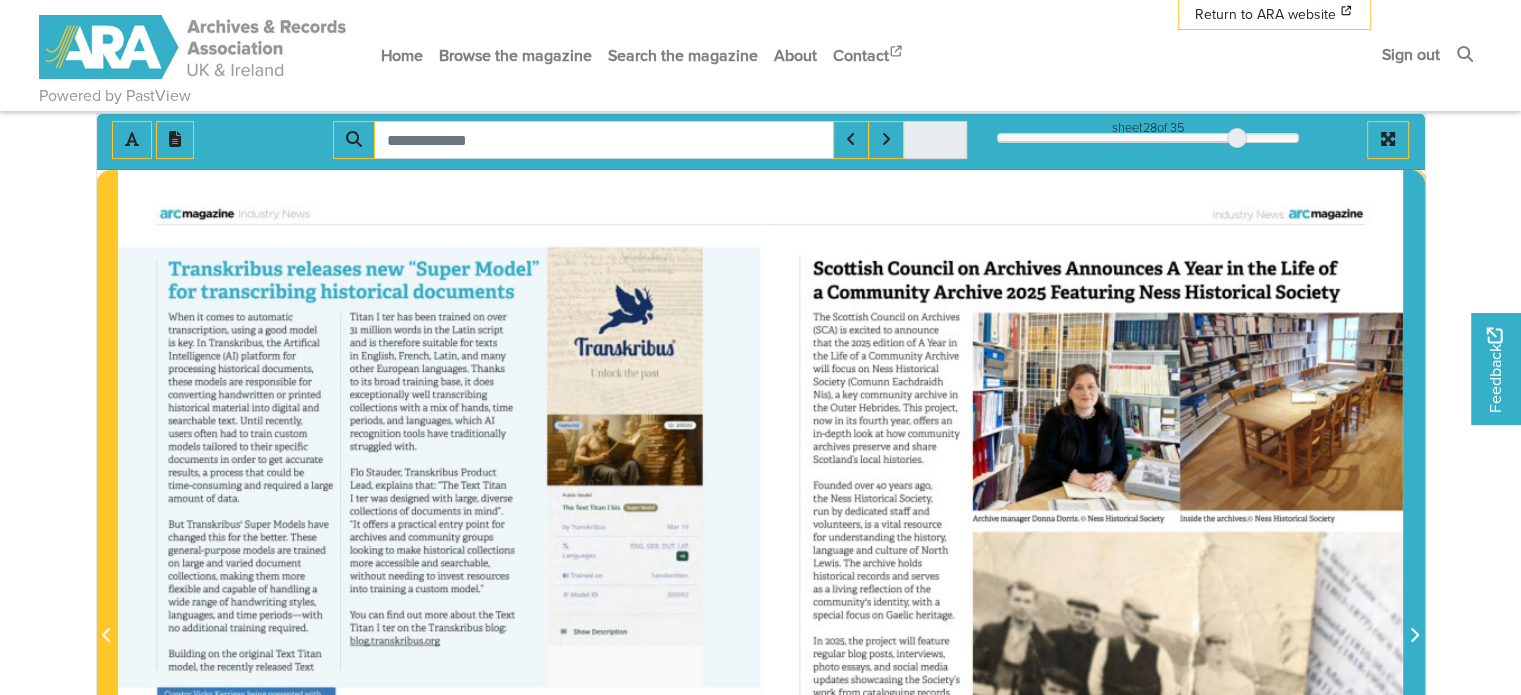 scroll, scrollTop: 244, scrollLeft: 0, axis: vertical 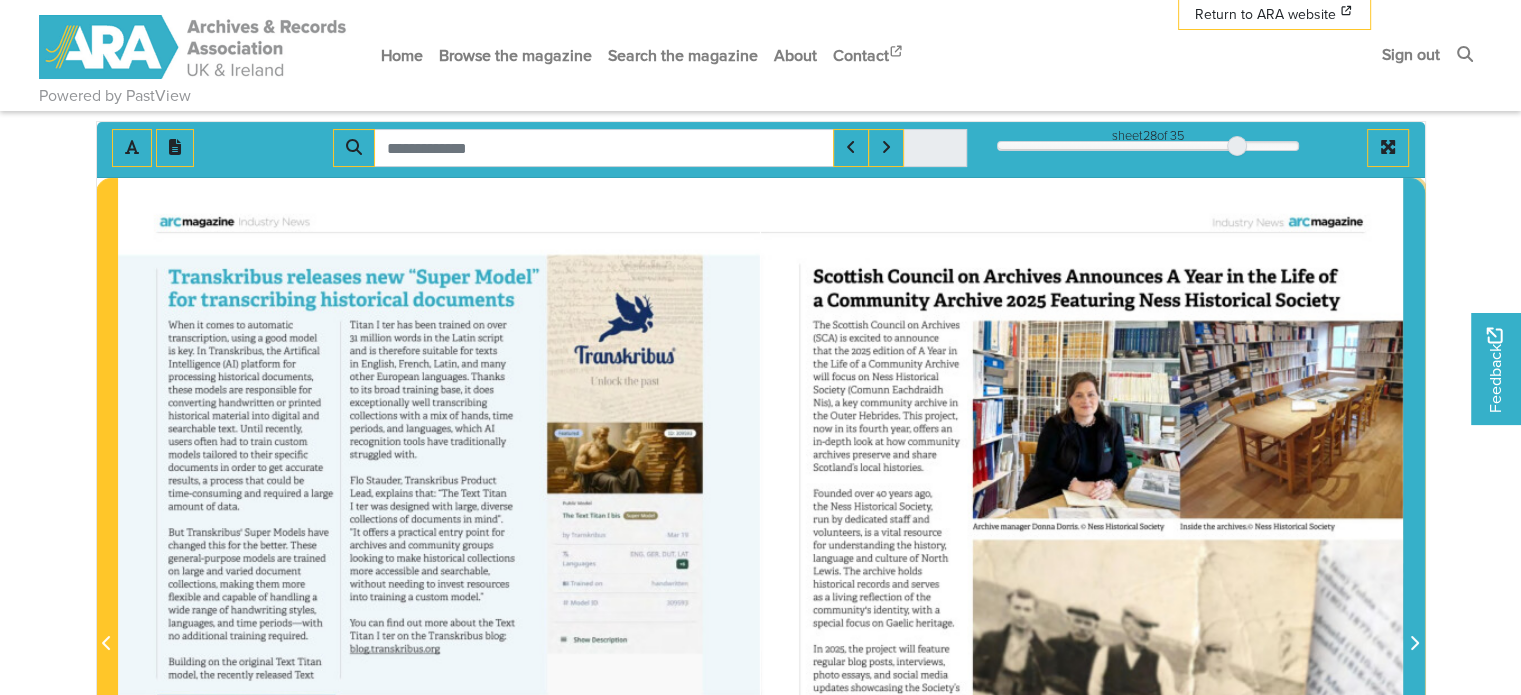 click 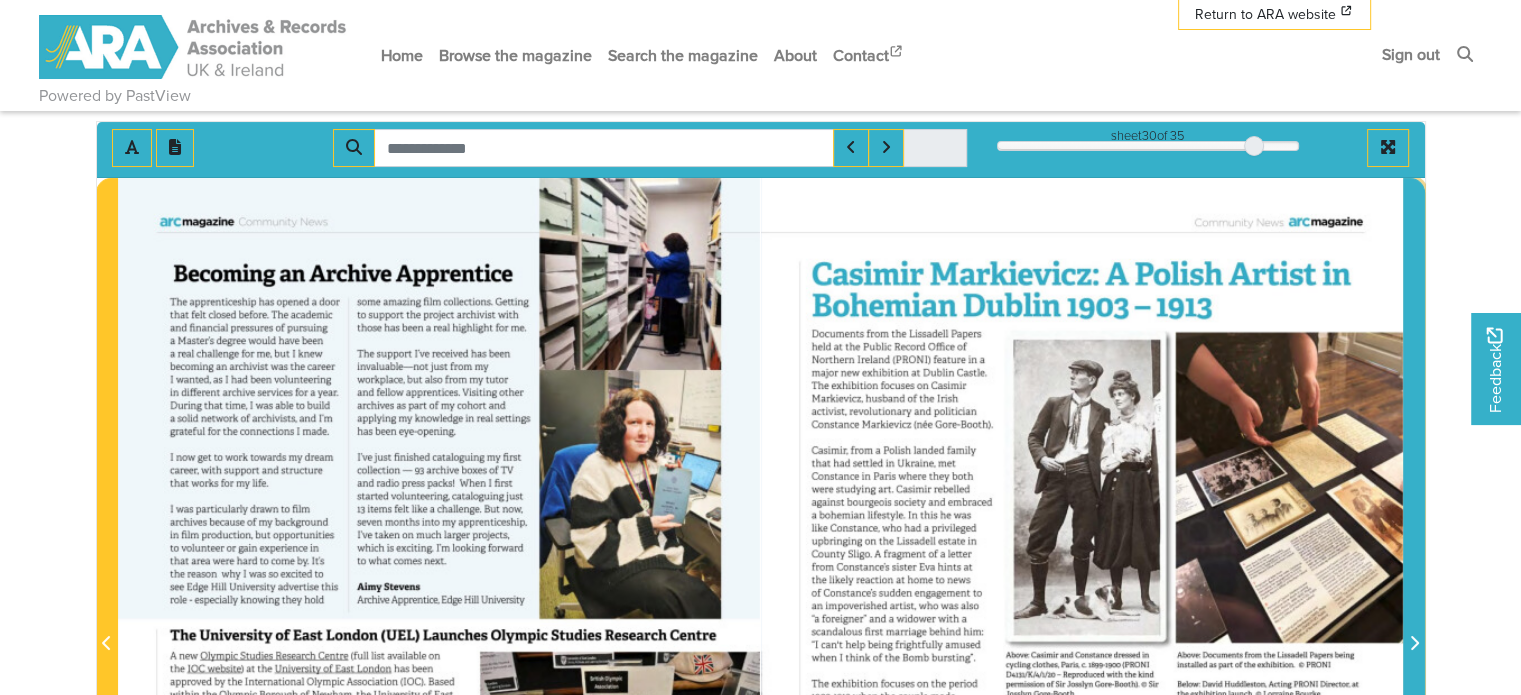 click 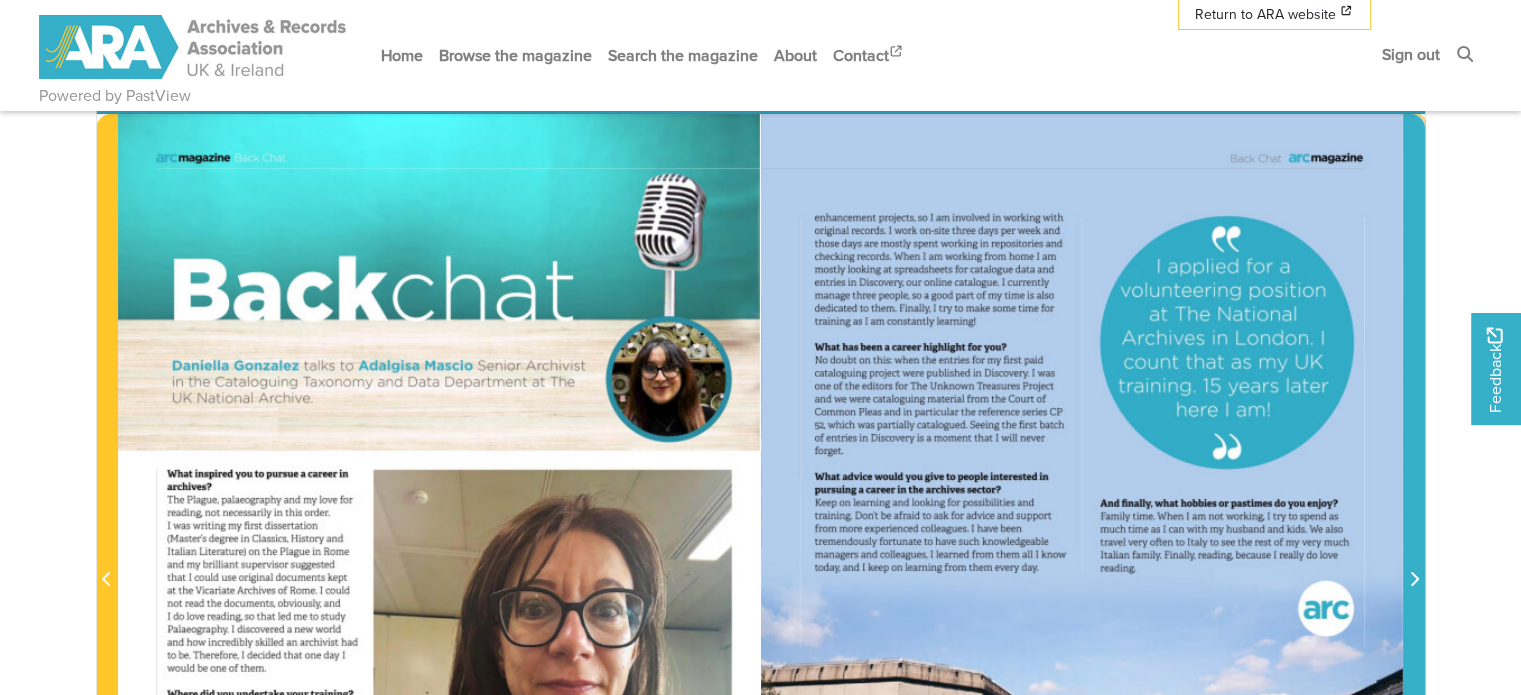 scroll, scrollTop: 316, scrollLeft: 0, axis: vertical 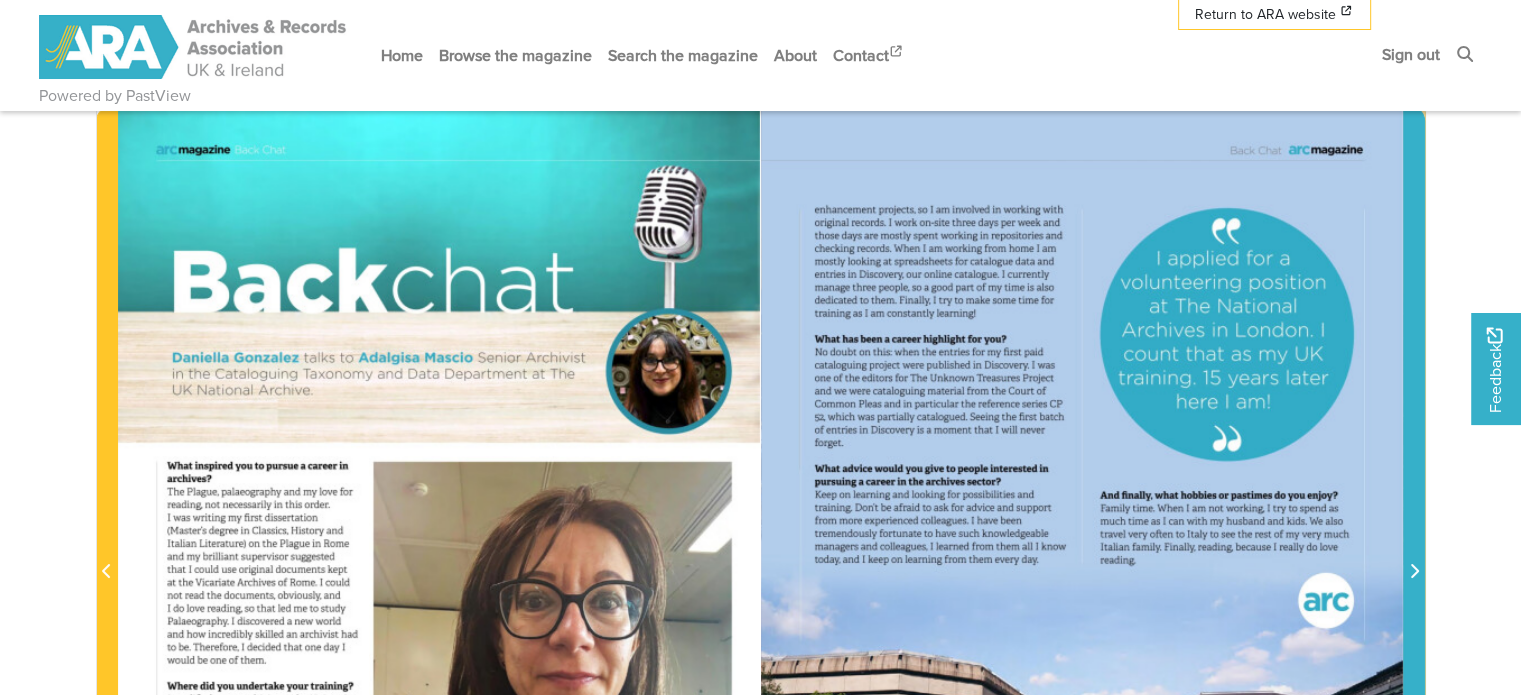 click at bounding box center (1414, 572) 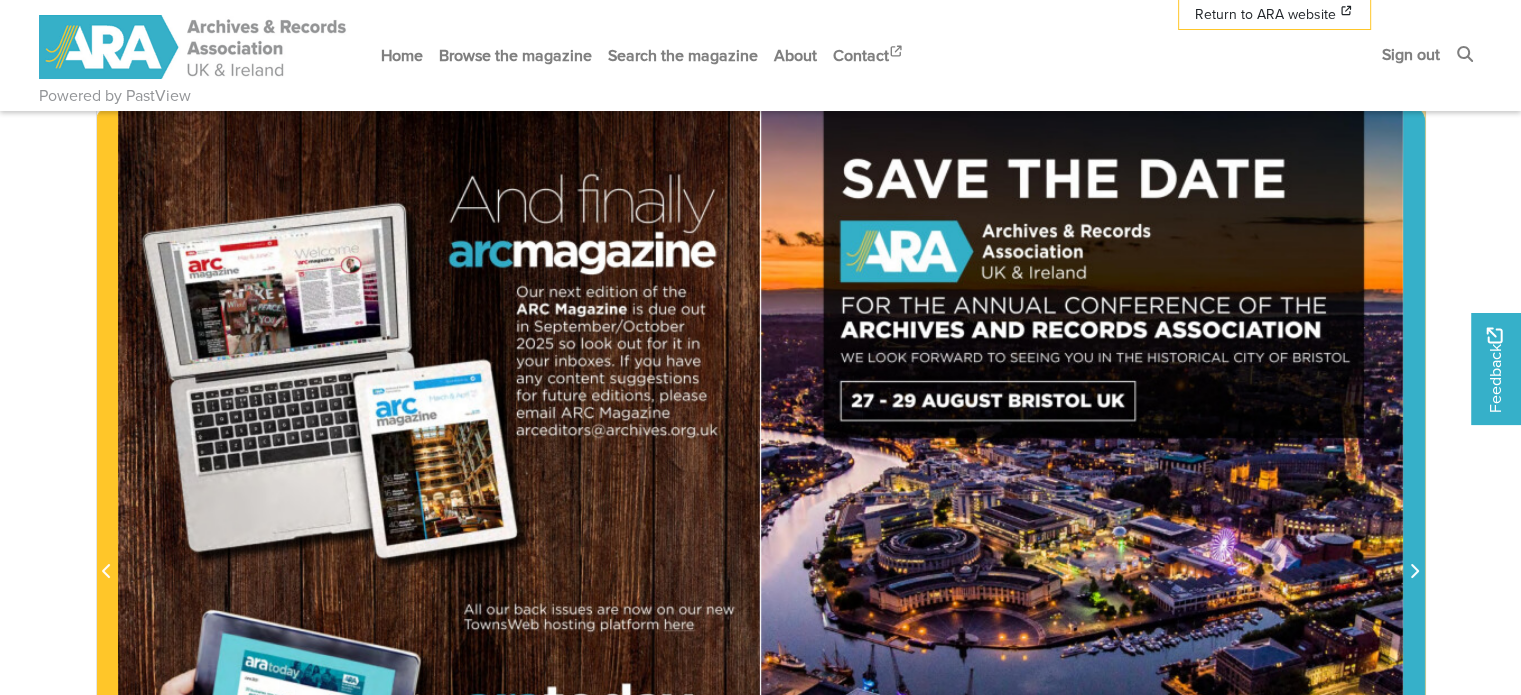 click at bounding box center (1414, 572) 